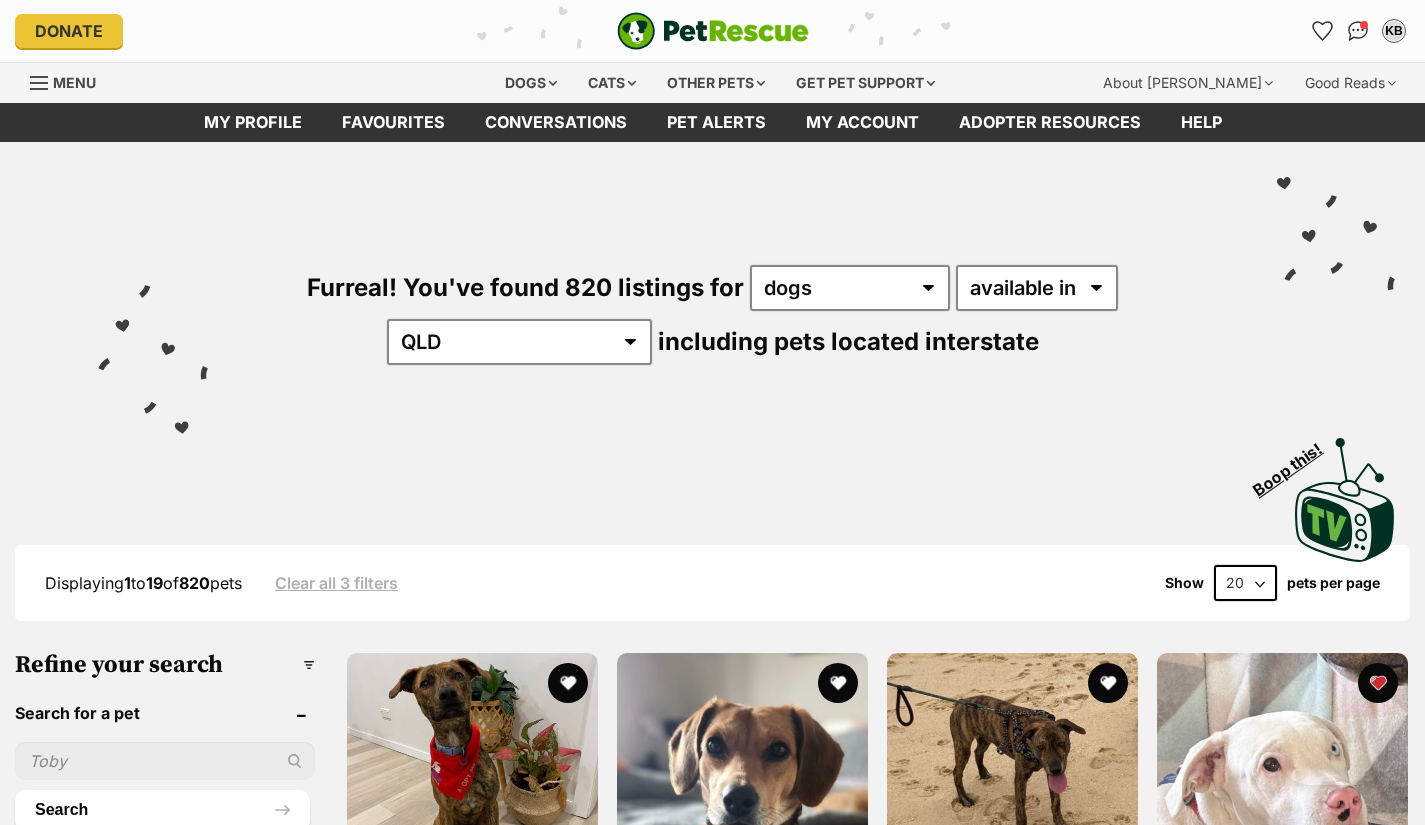 scroll, scrollTop: 0, scrollLeft: 0, axis: both 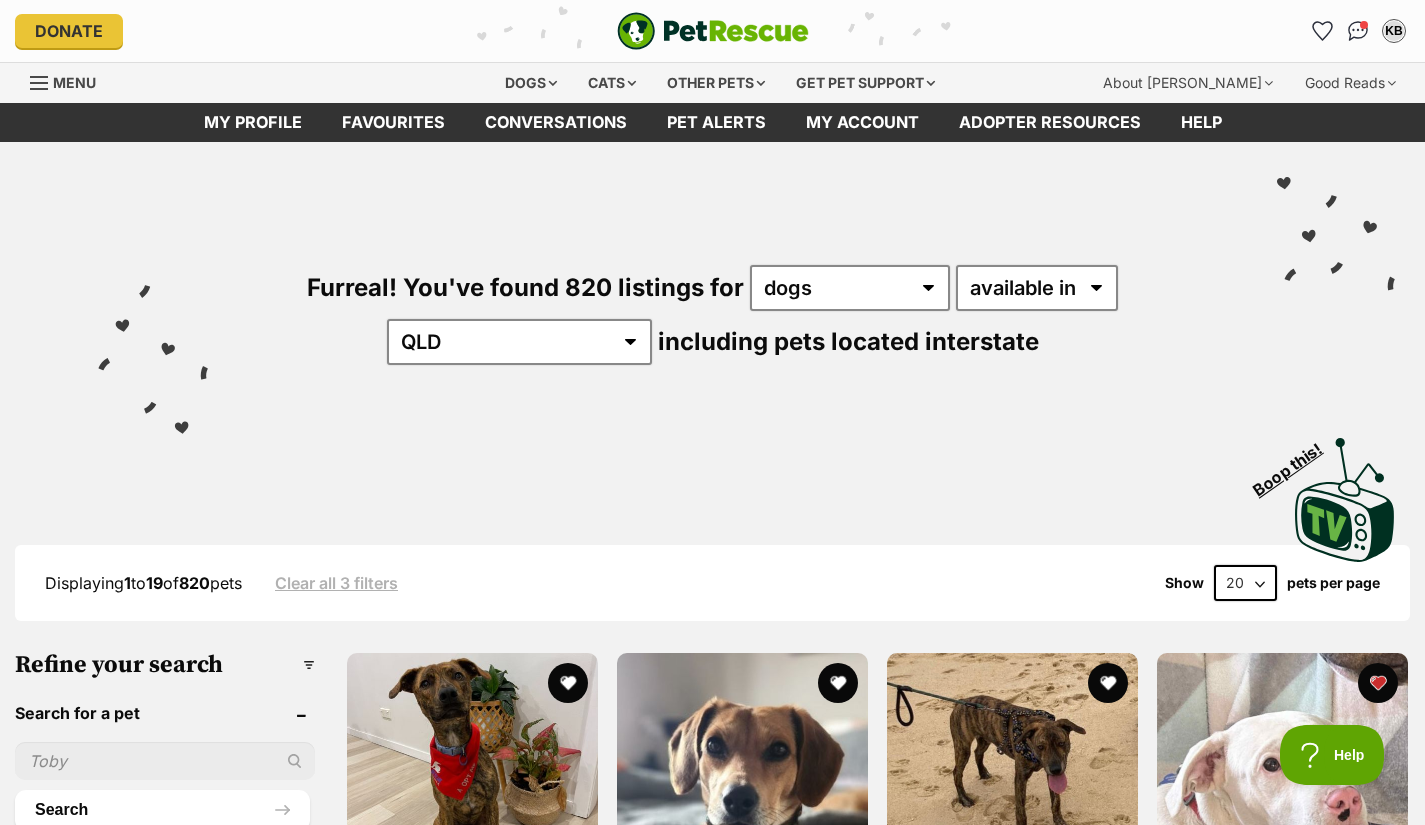 click on "Cats" at bounding box center [612, 83] 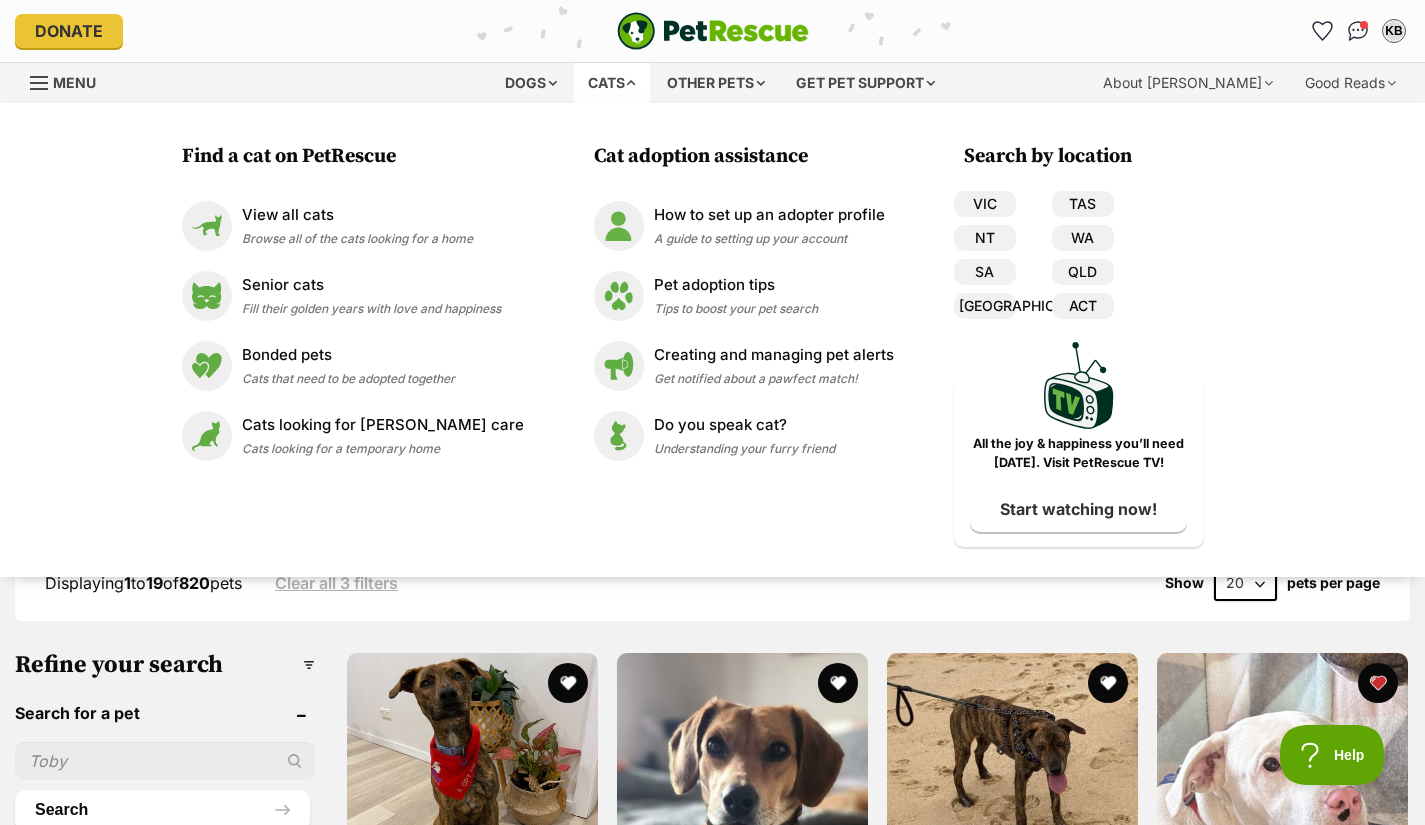 scroll, scrollTop: 0, scrollLeft: 0, axis: both 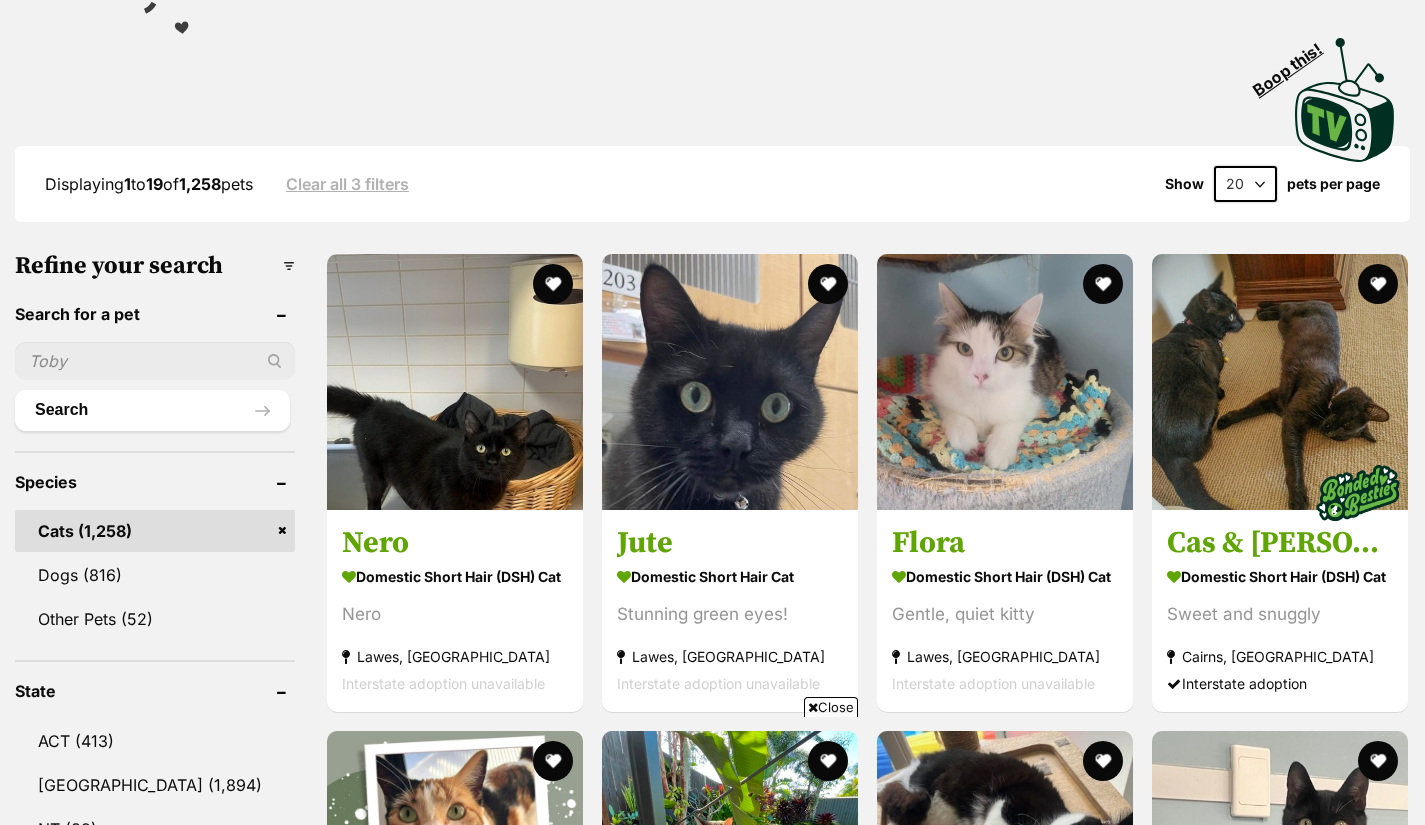 click at bounding box center [155, 361] 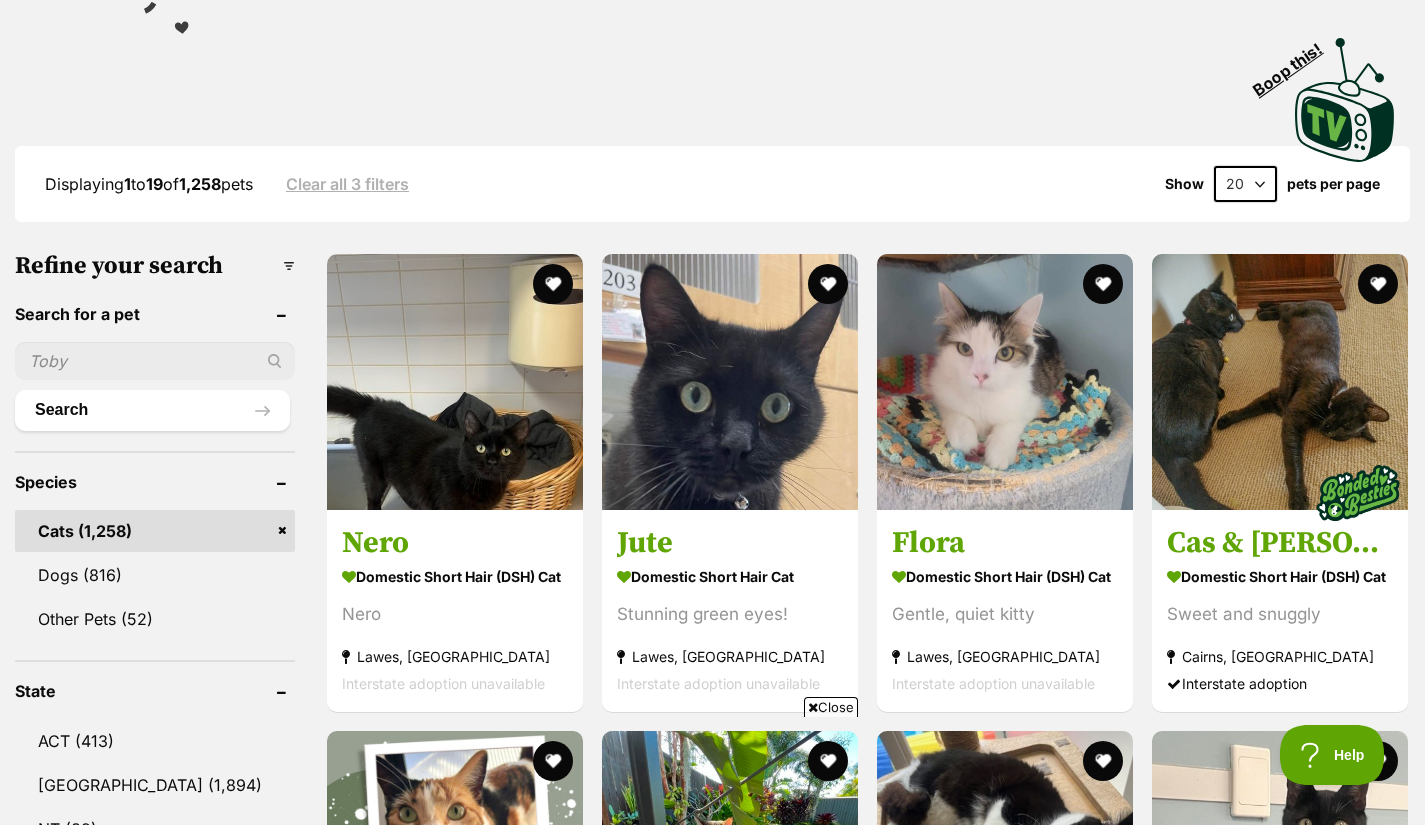 scroll, scrollTop: 0, scrollLeft: 0, axis: both 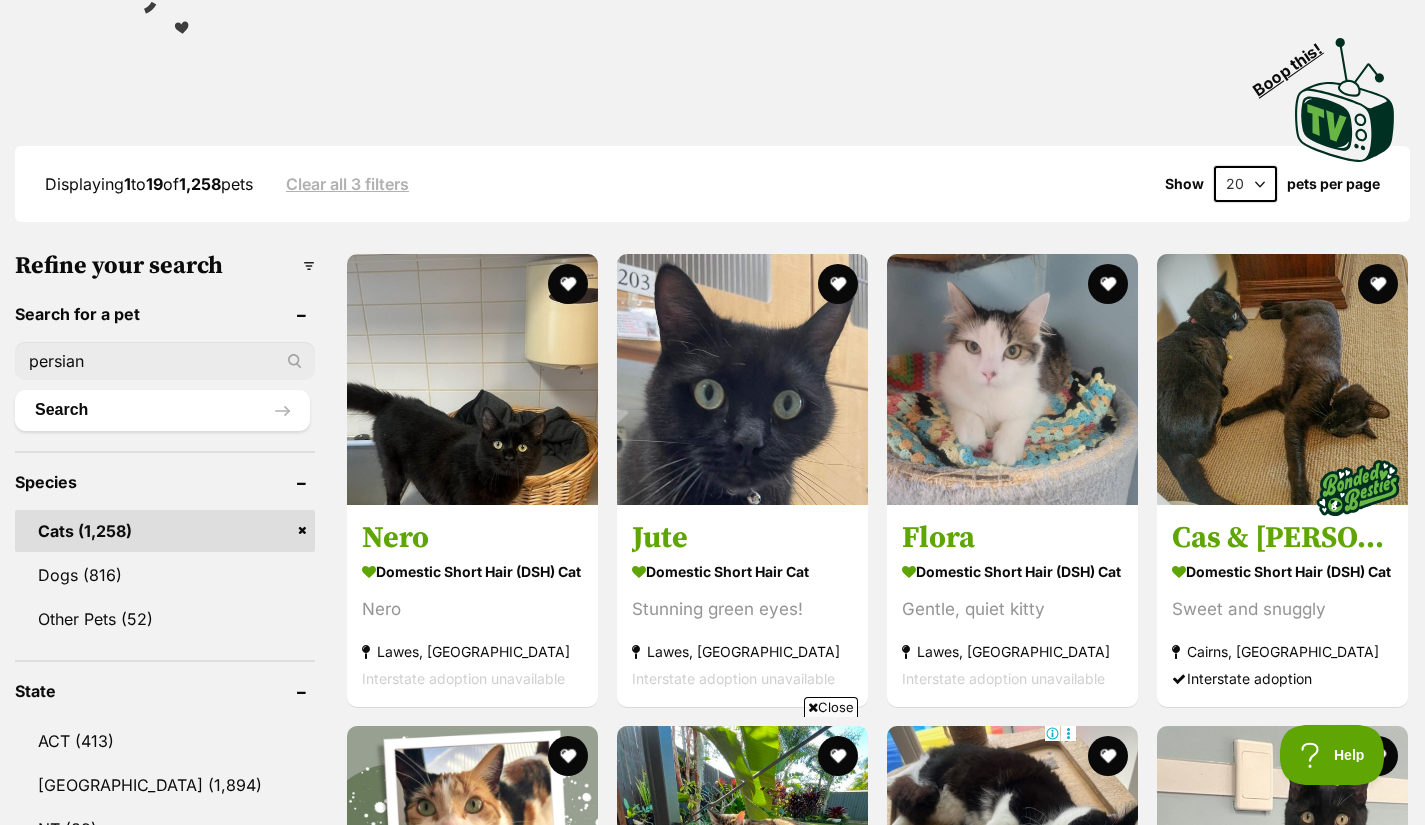 type on "persian" 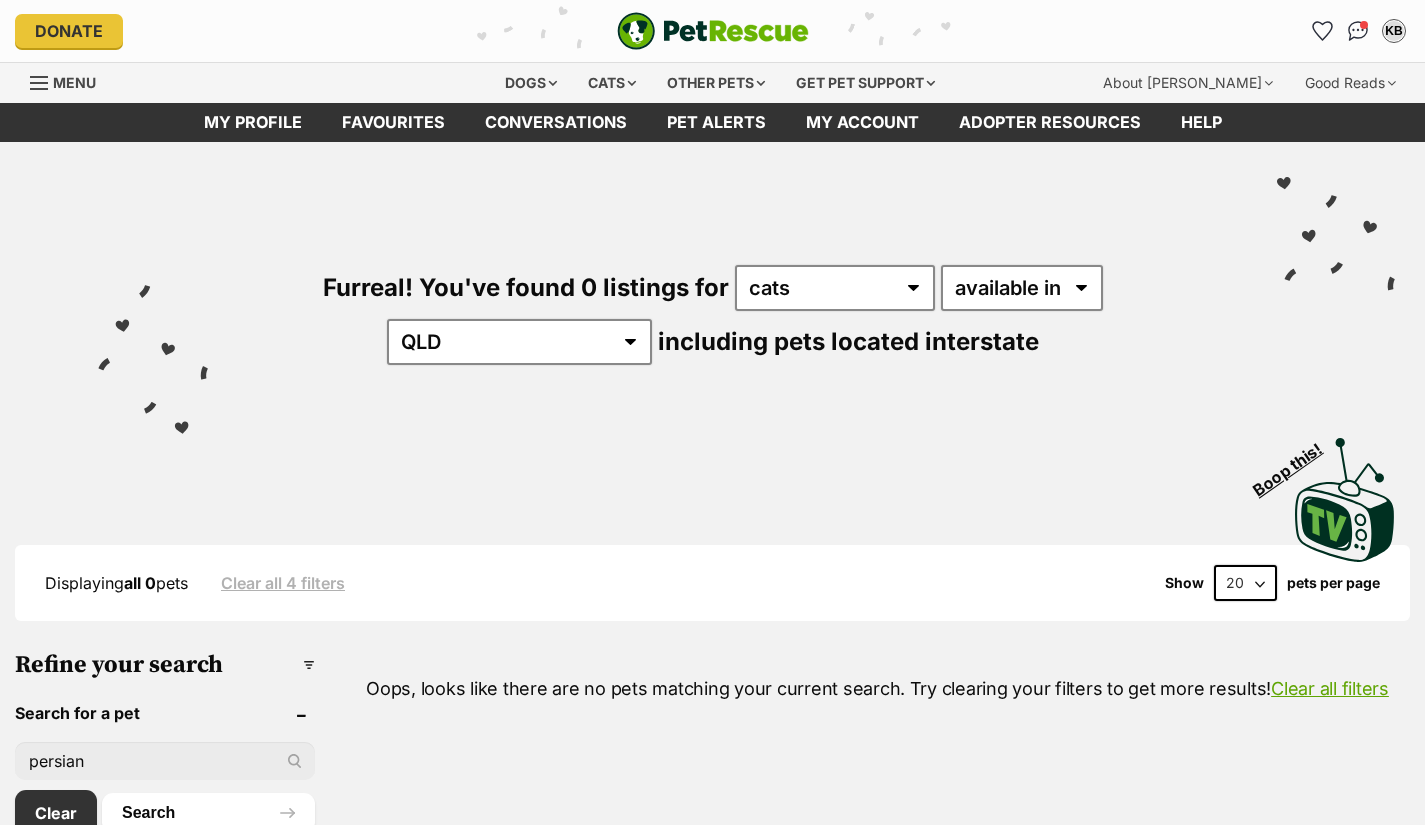 scroll, scrollTop: 0, scrollLeft: 0, axis: both 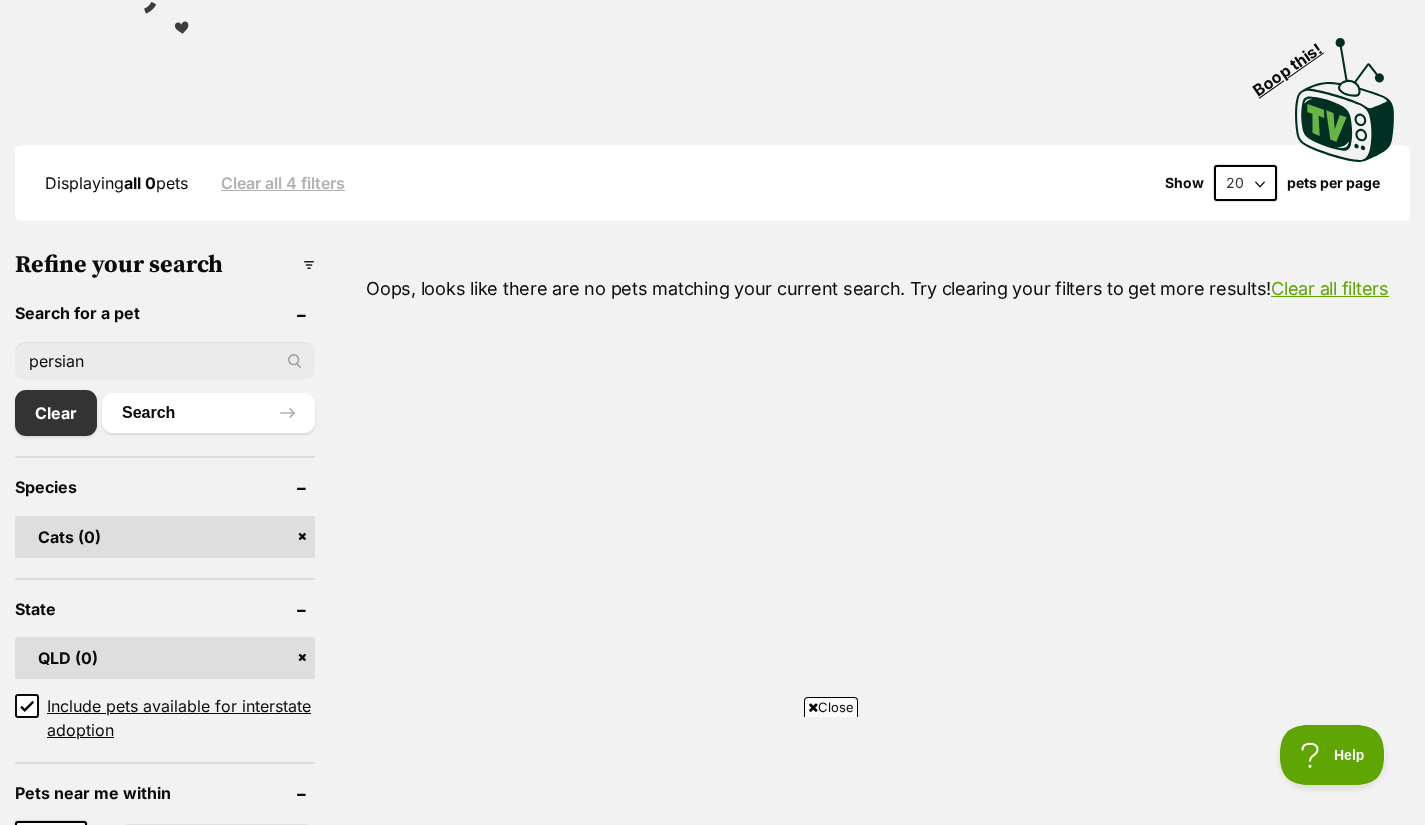 drag, startPoint x: 110, startPoint y: 349, endPoint x: 0, endPoint y: 367, distance: 111.463 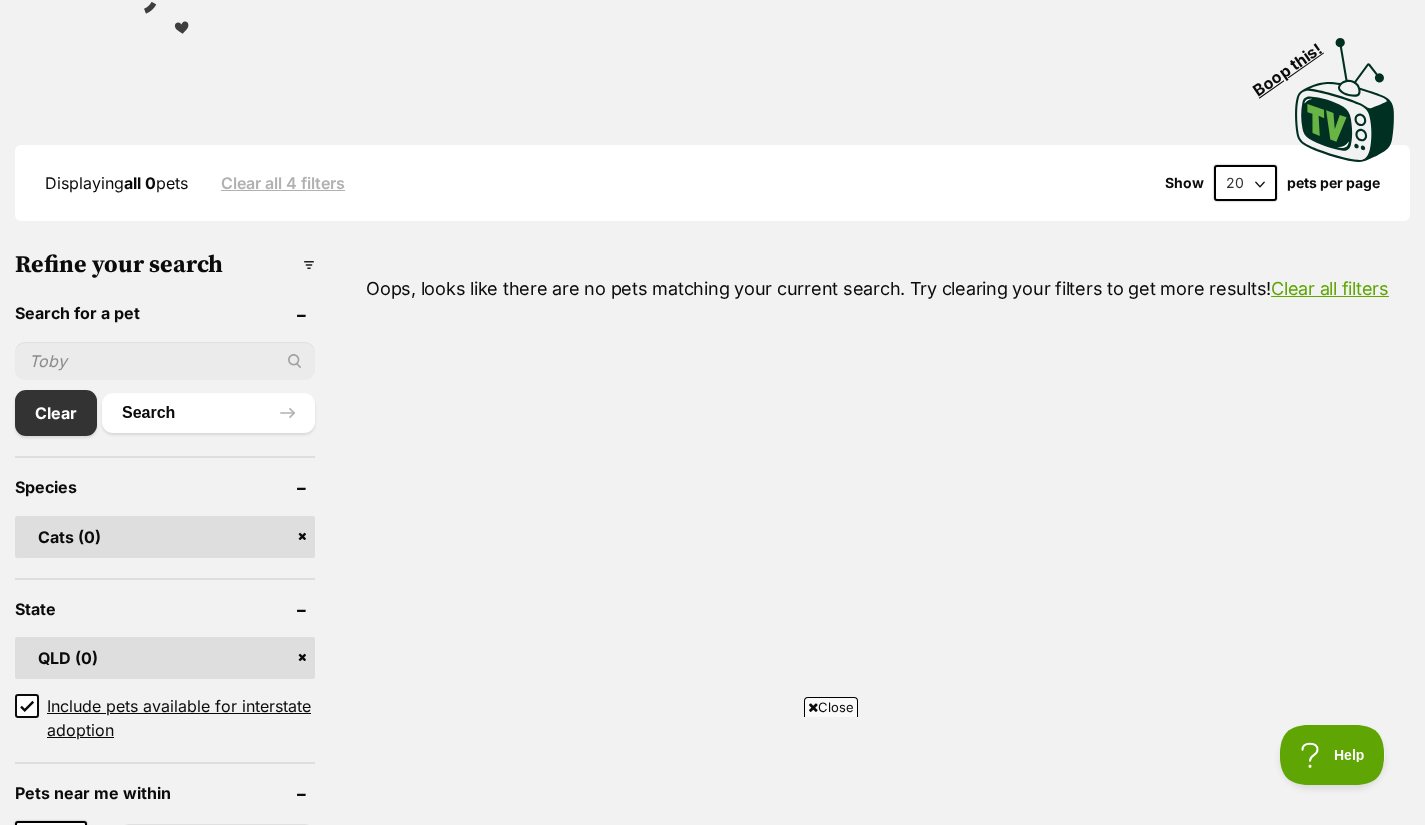 type 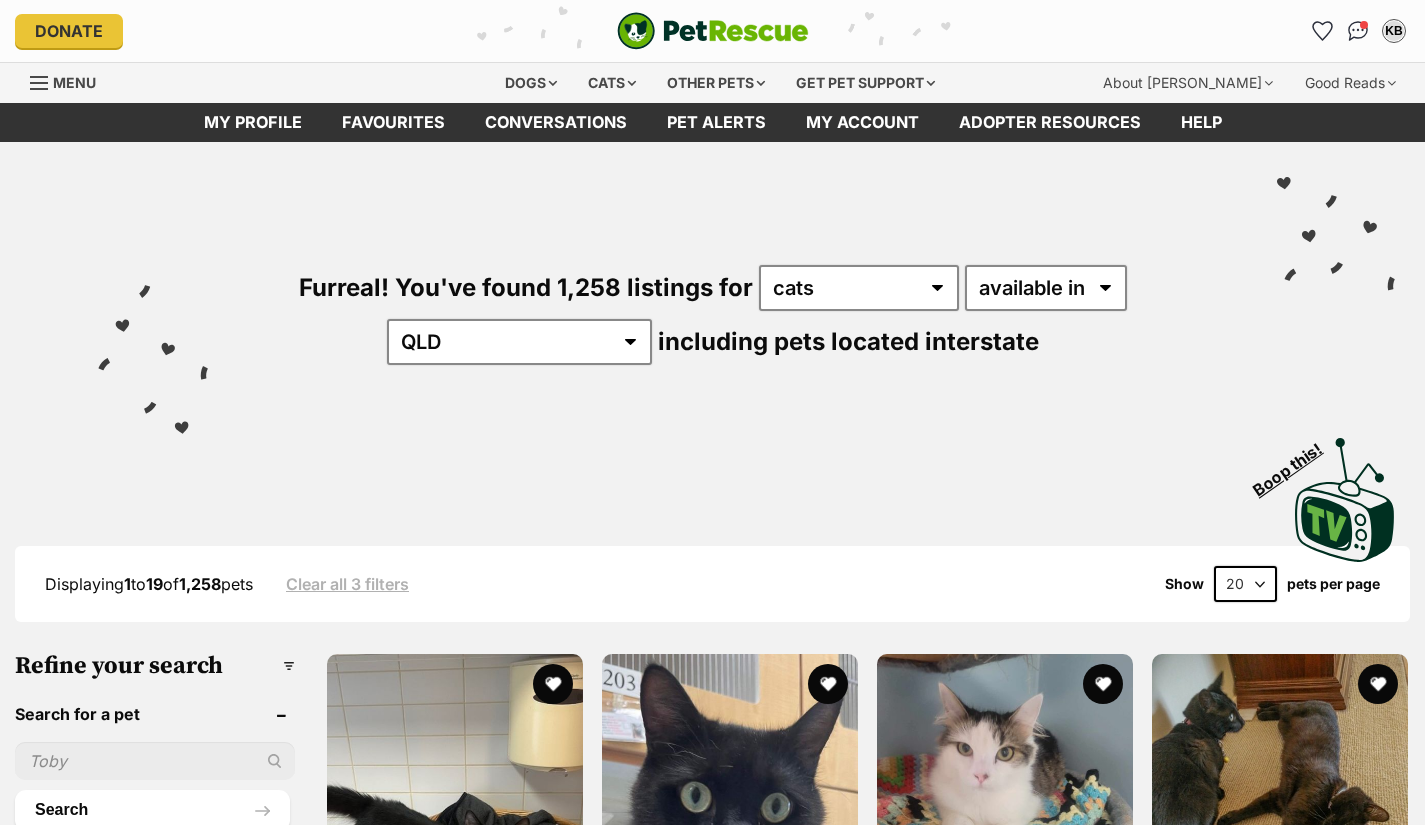 scroll, scrollTop: 0, scrollLeft: 0, axis: both 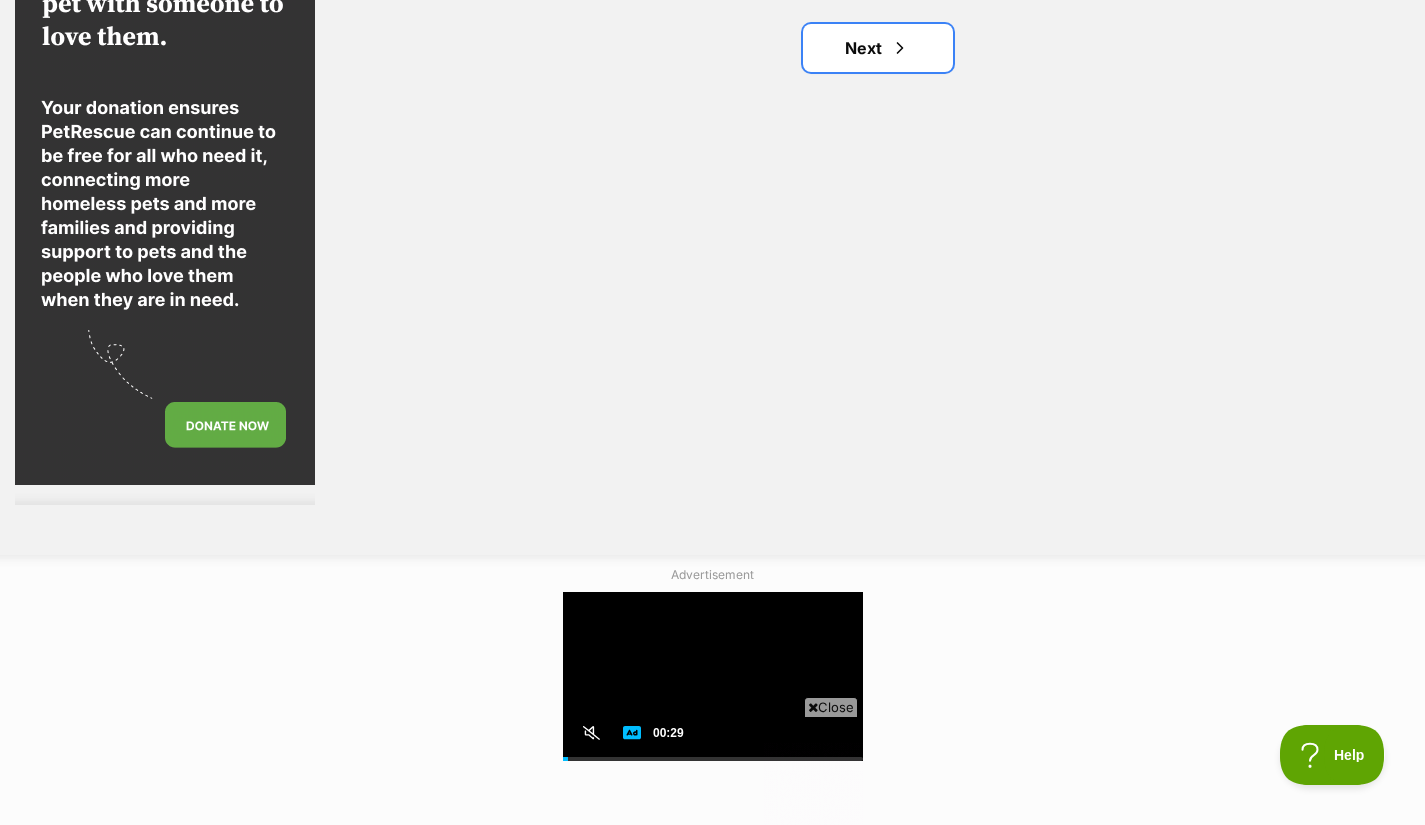 click on "Next" at bounding box center [878, 48] 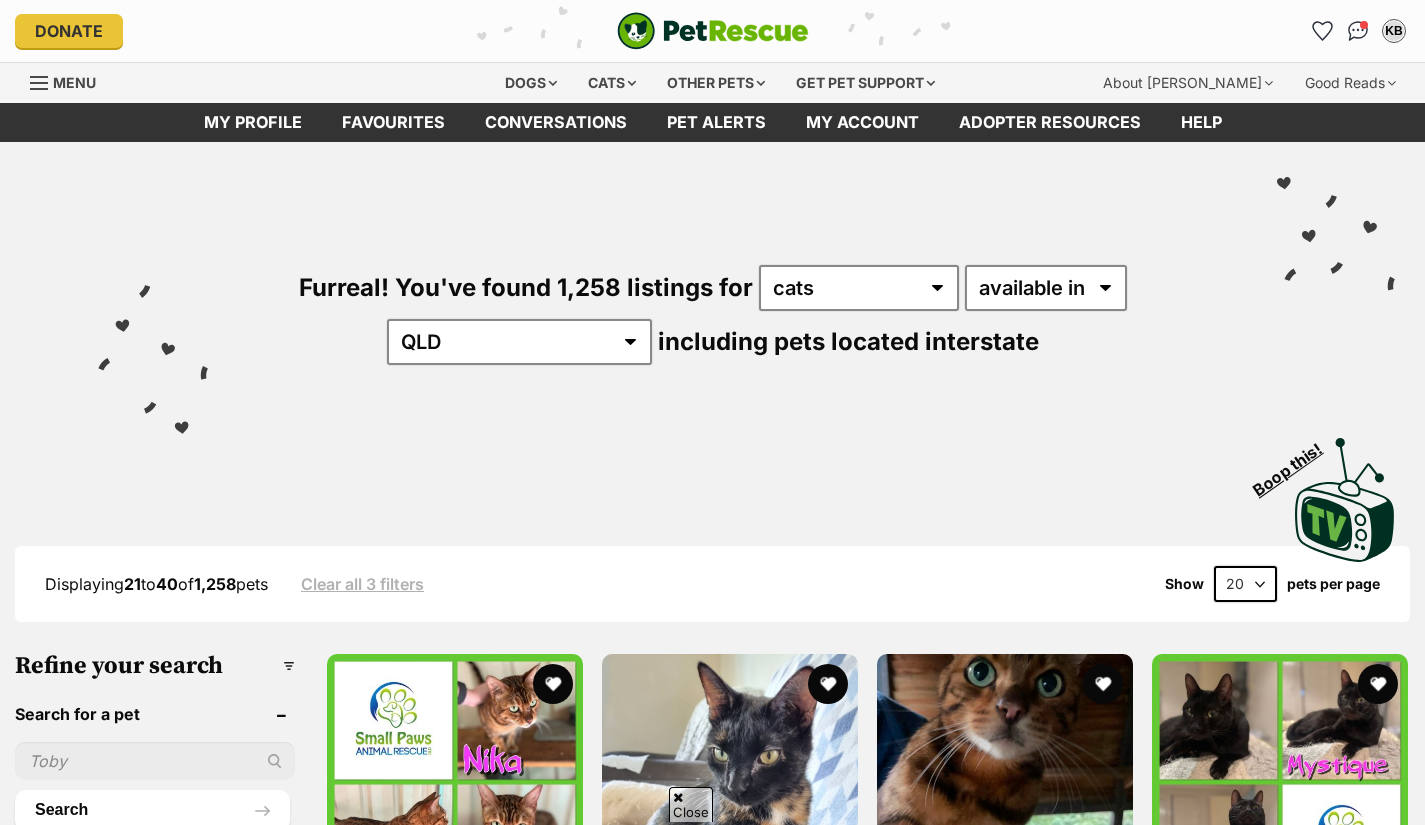 scroll, scrollTop: 400, scrollLeft: 0, axis: vertical 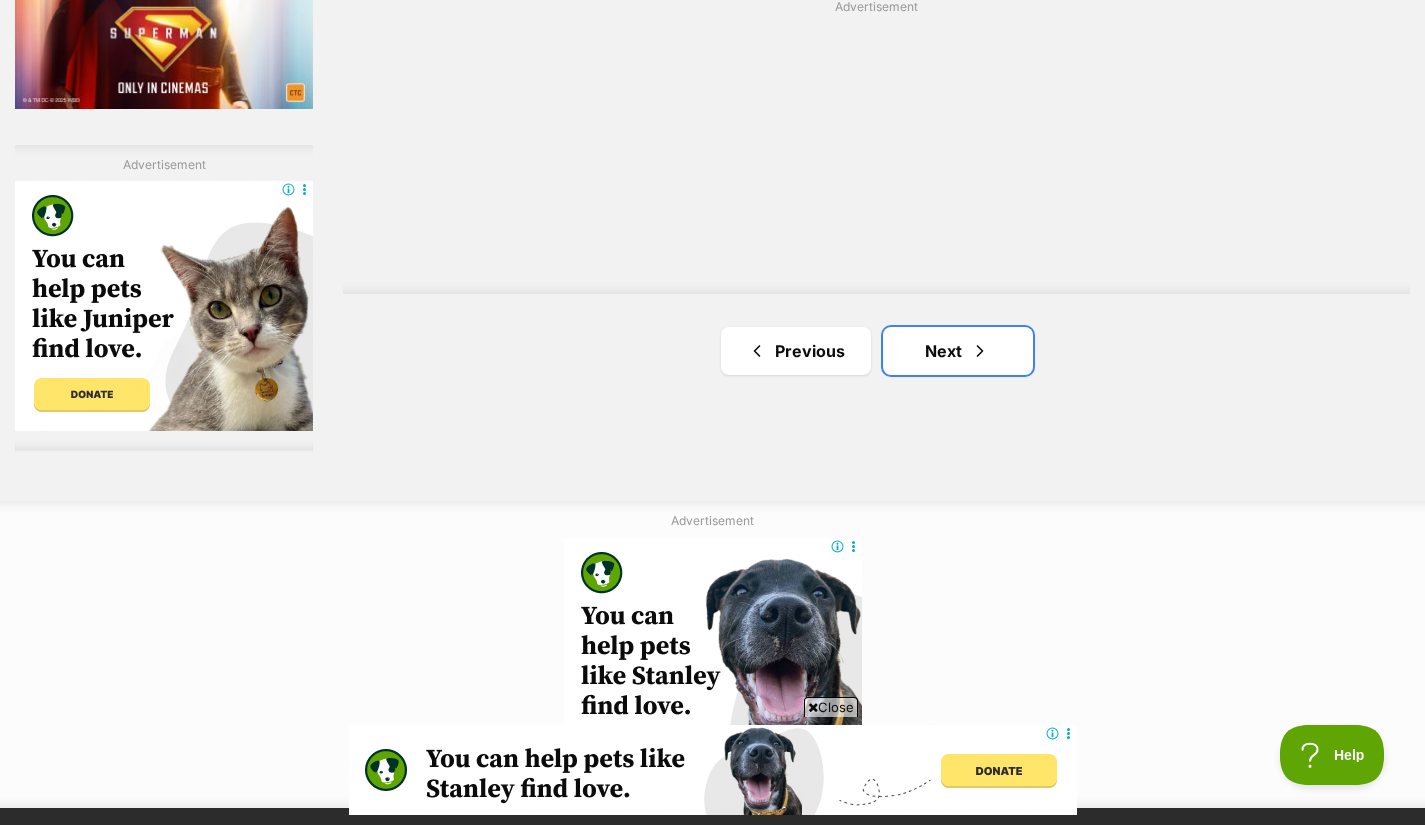 click on "Next" at bounding box center (958, 351) 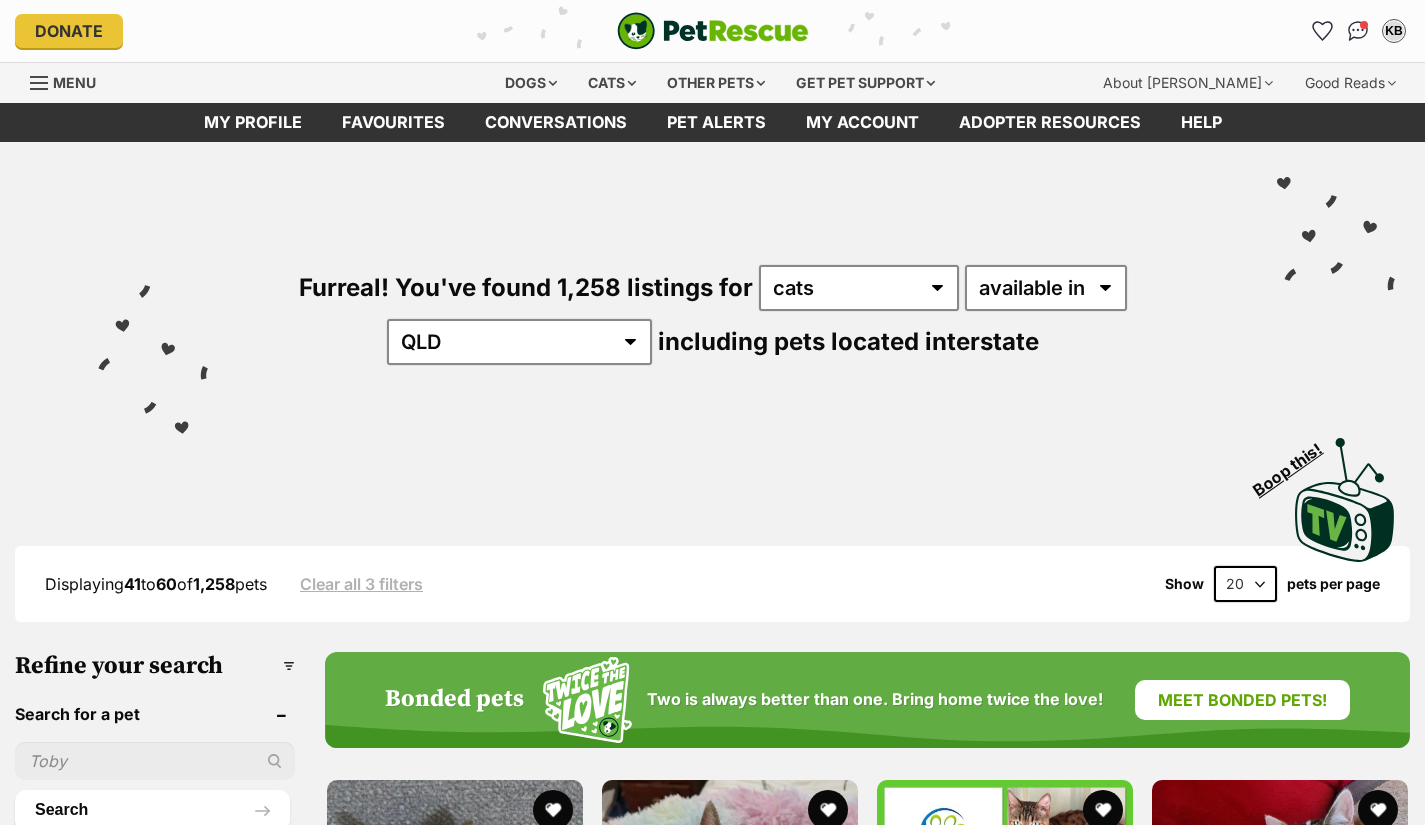 scroll, scrollTop: 0, scrollLeft: 0, axis: both 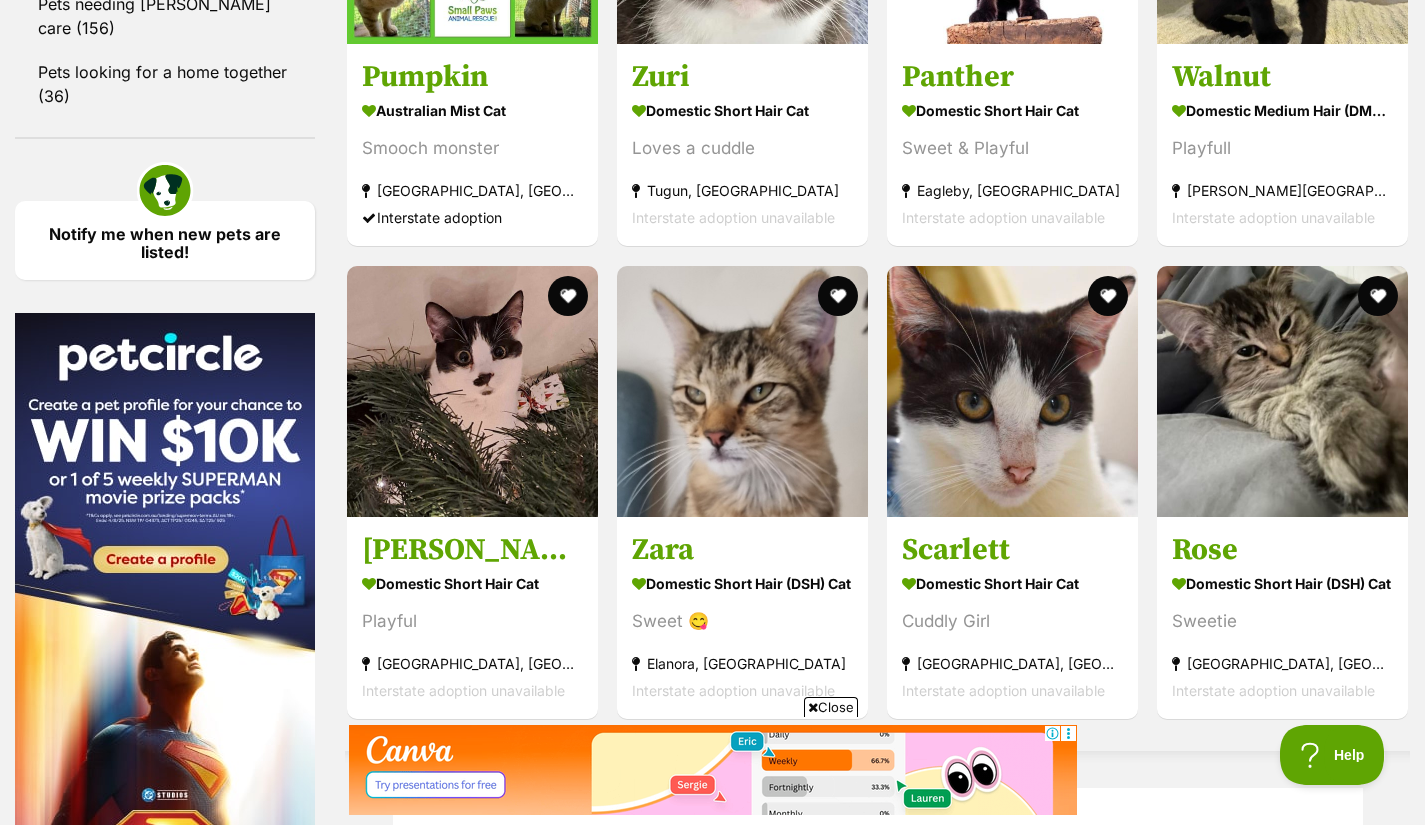 click at bounding box center (1378, 296) 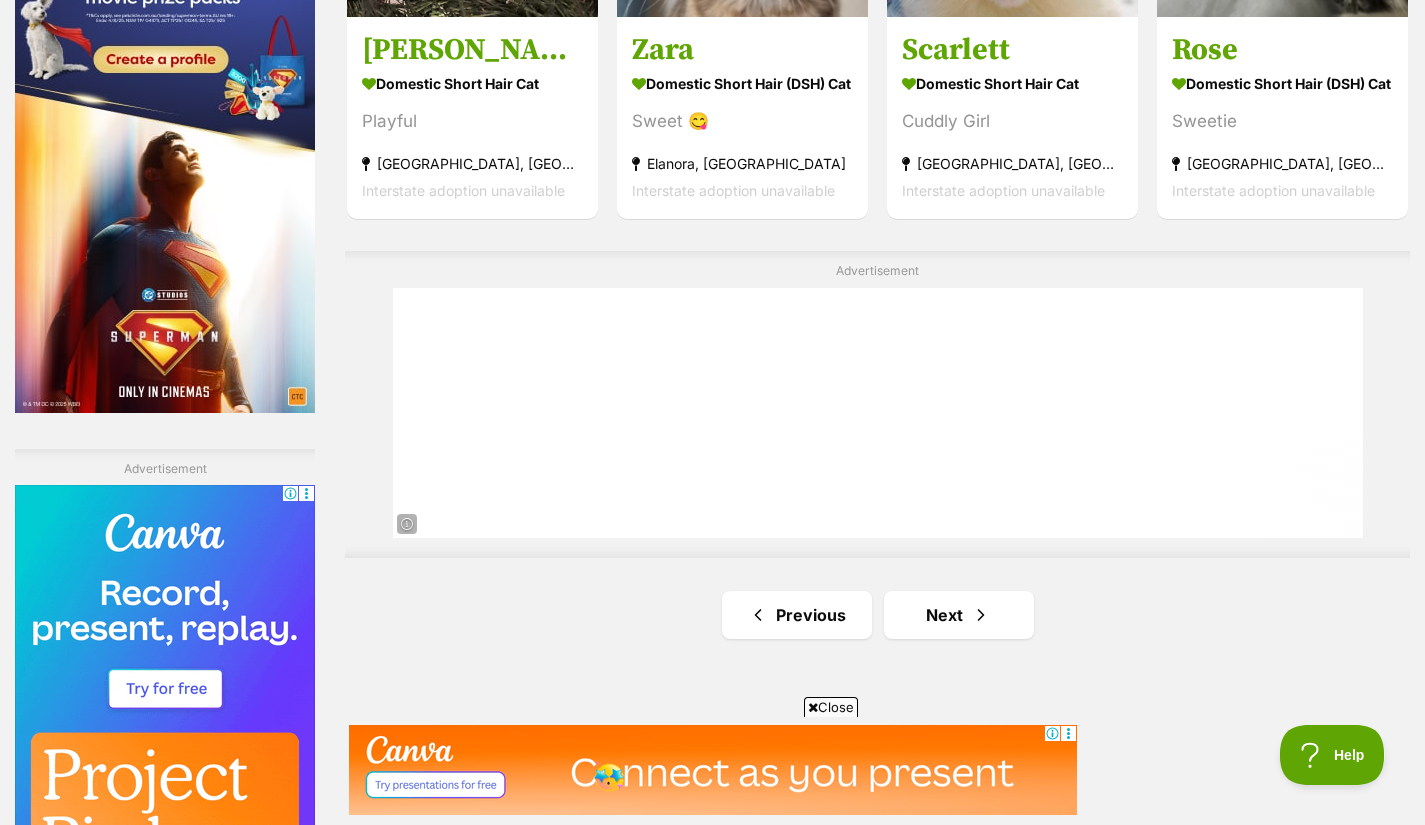 scroll, scrollTop: 3400, scrollLeft: 0, axis: vertical 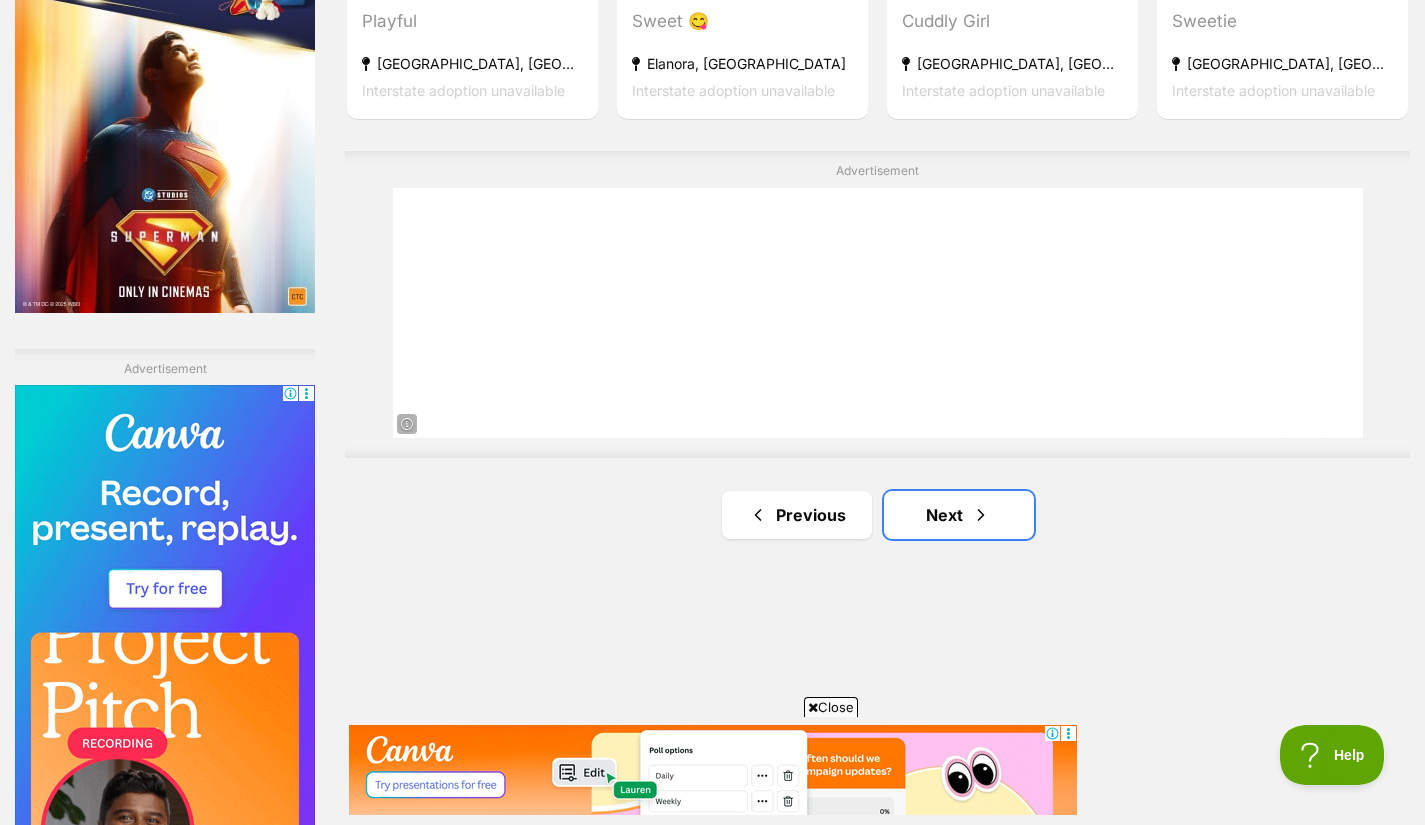 click on "Next" at bounding box center [959, 515] 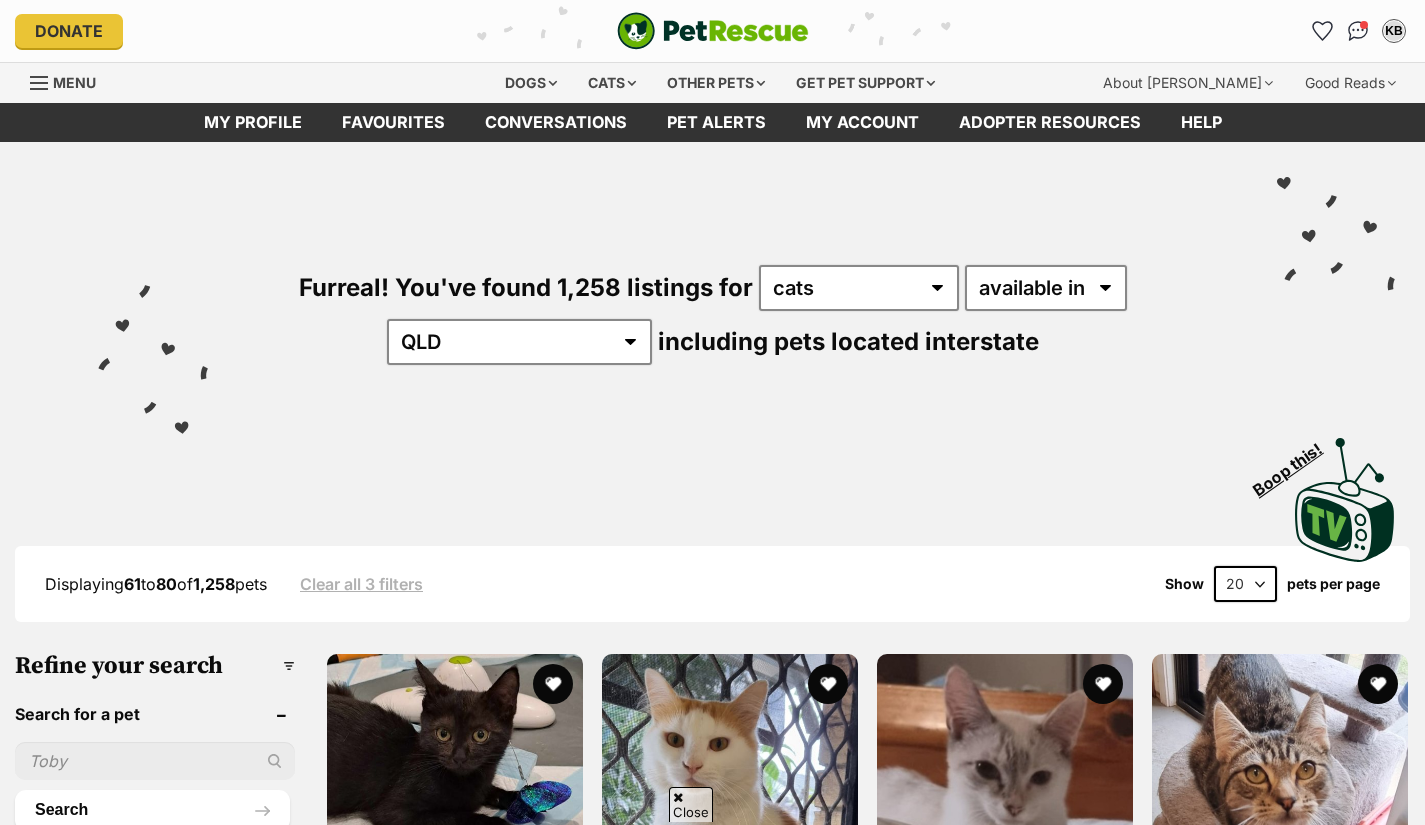 scroll, scrollTop: 400, scrollLeft: 0, axis: vertical 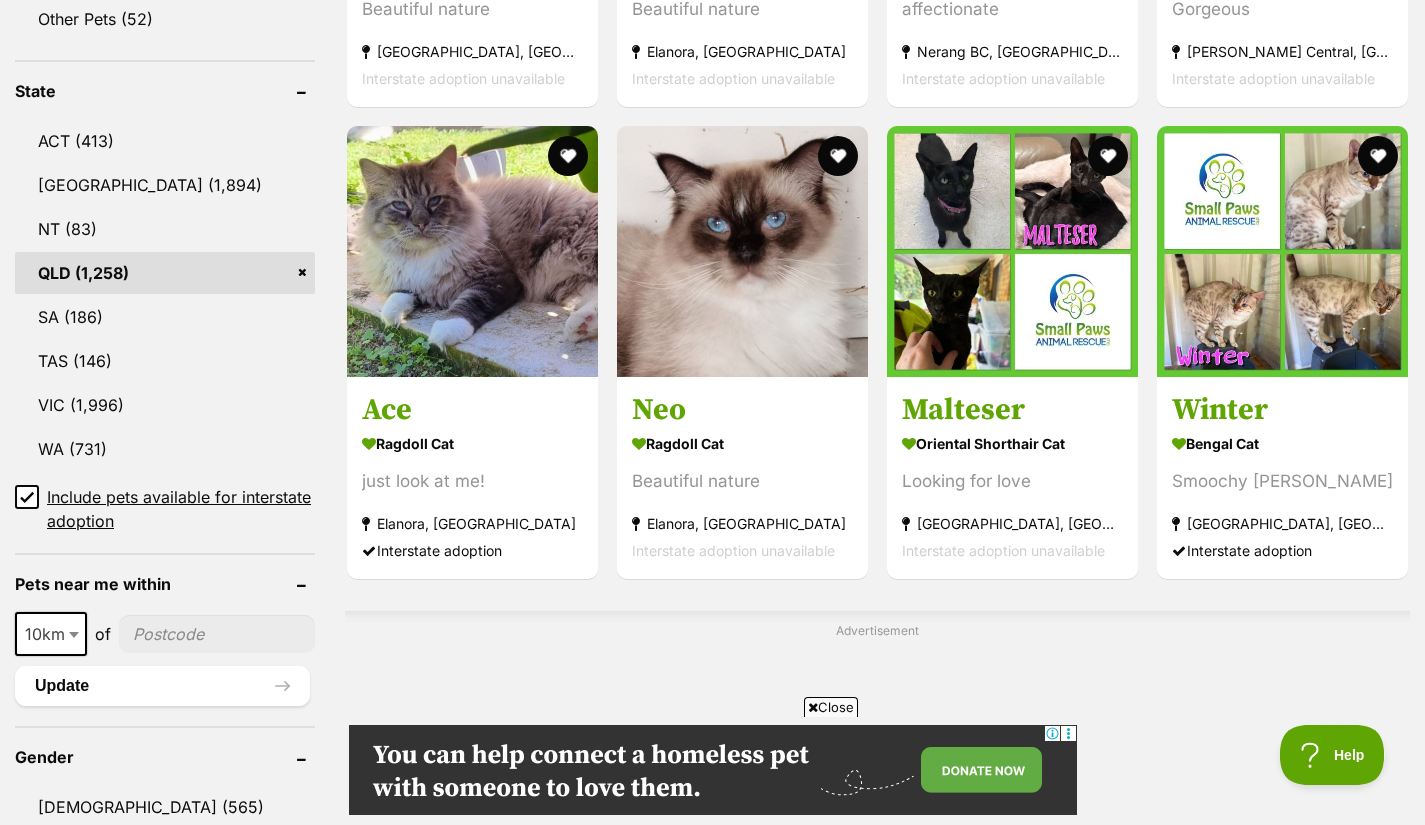 click at bounding box center [1378, 156] 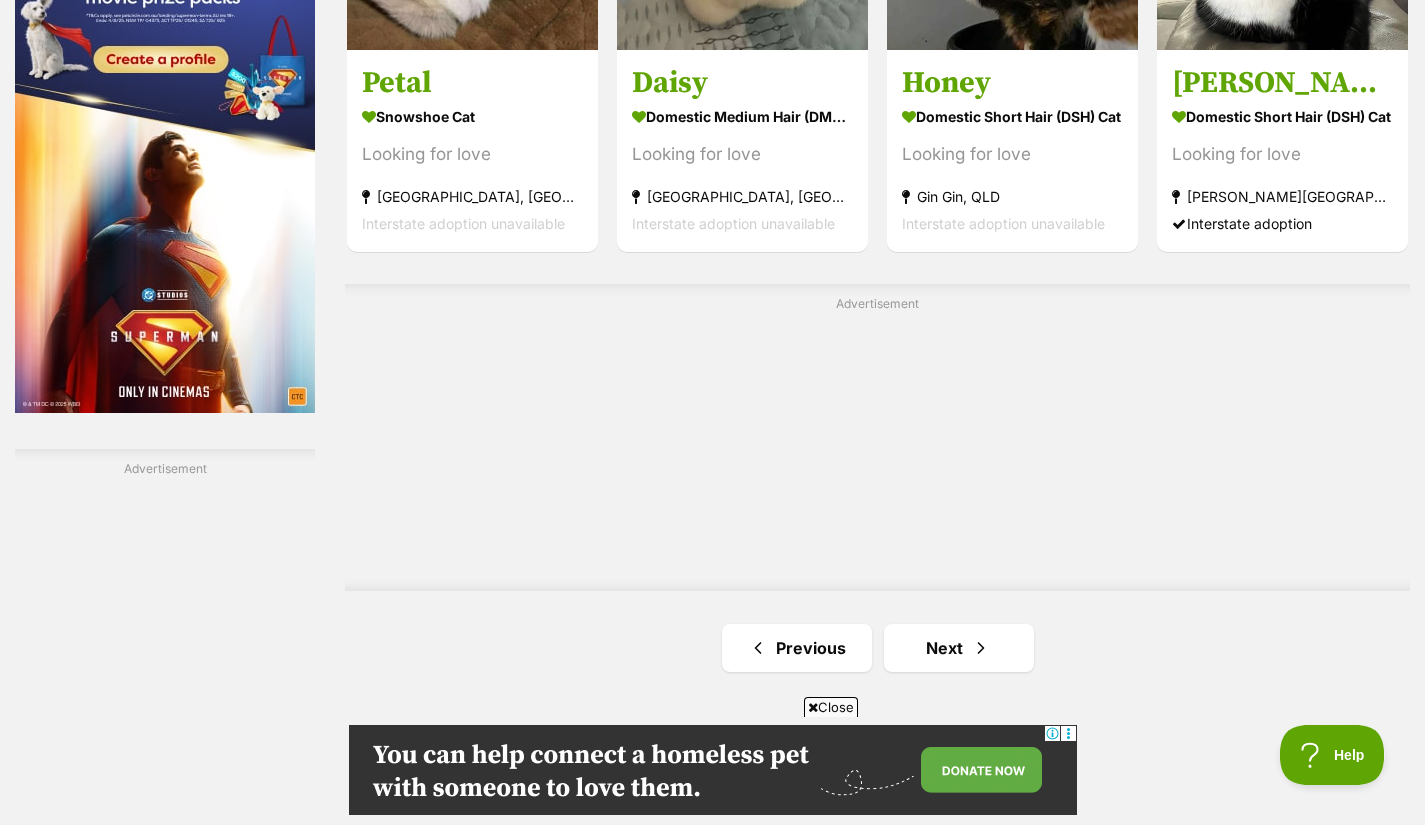 scroll, scrollTop: 3500, scrollLeft: 0, axis: vertical 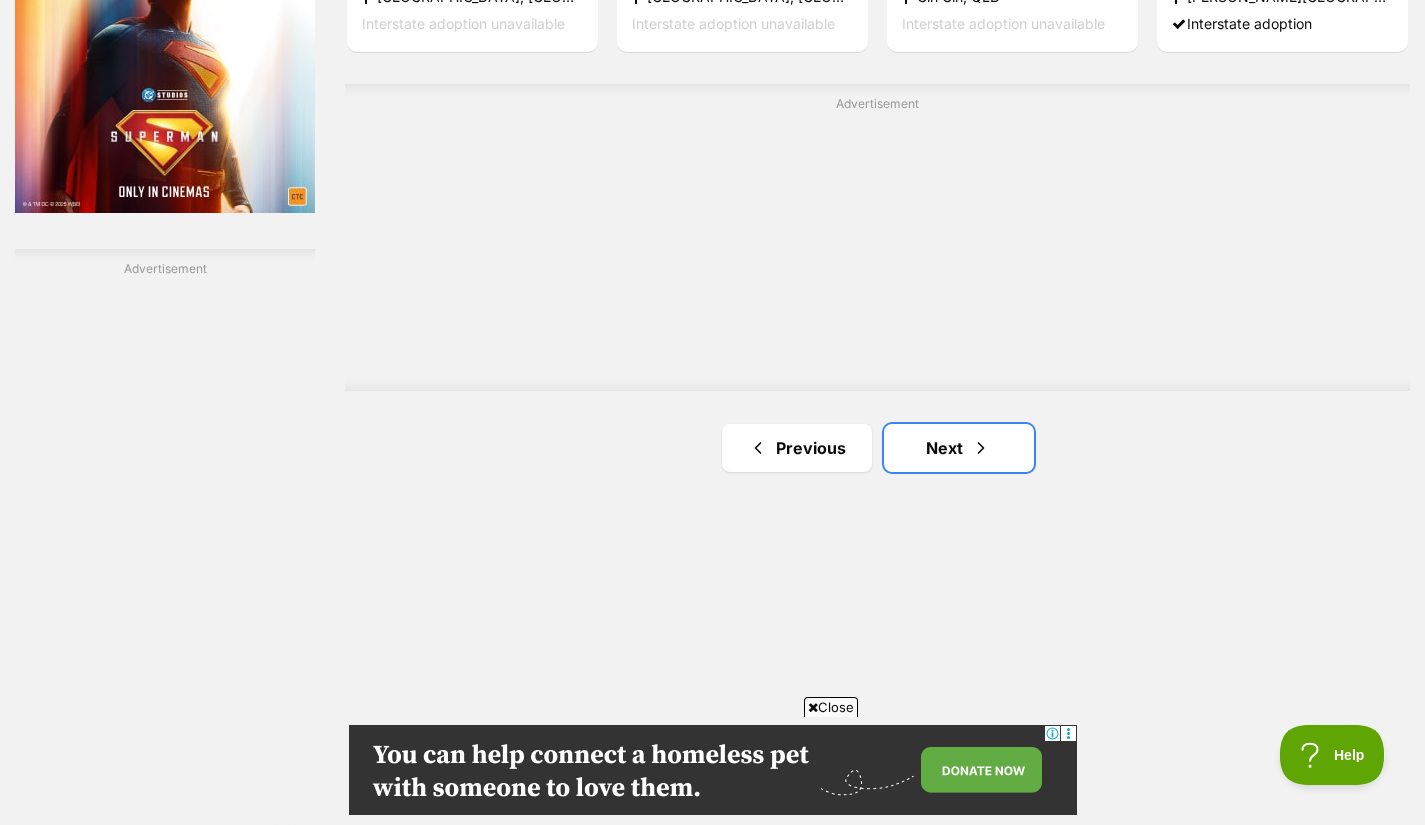 click on "Next" at bounding box center [959, 448] 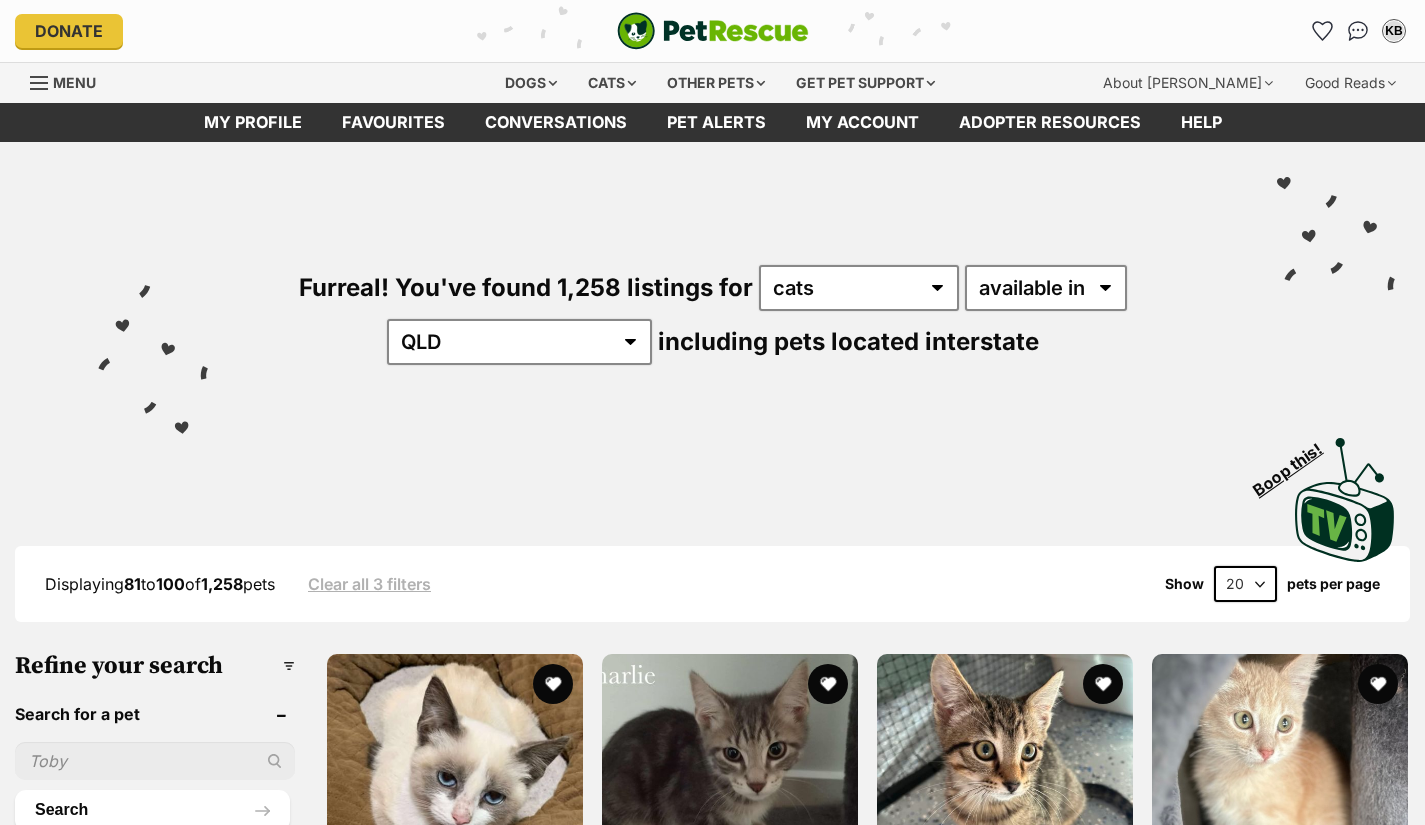 scroll, scrollTop: 0, scrollLeft: 0, axis: both 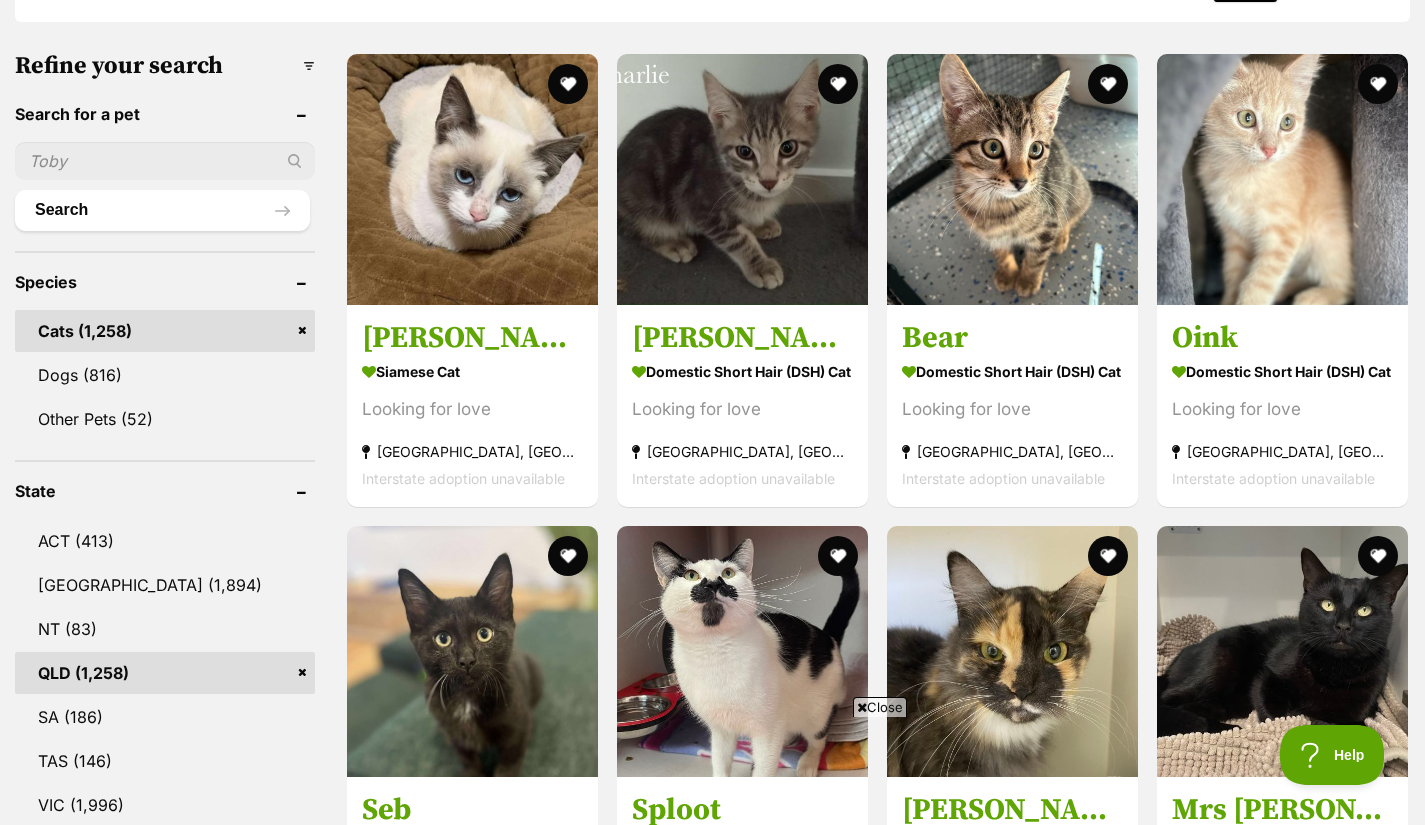 click at bounding box center (165, 161) 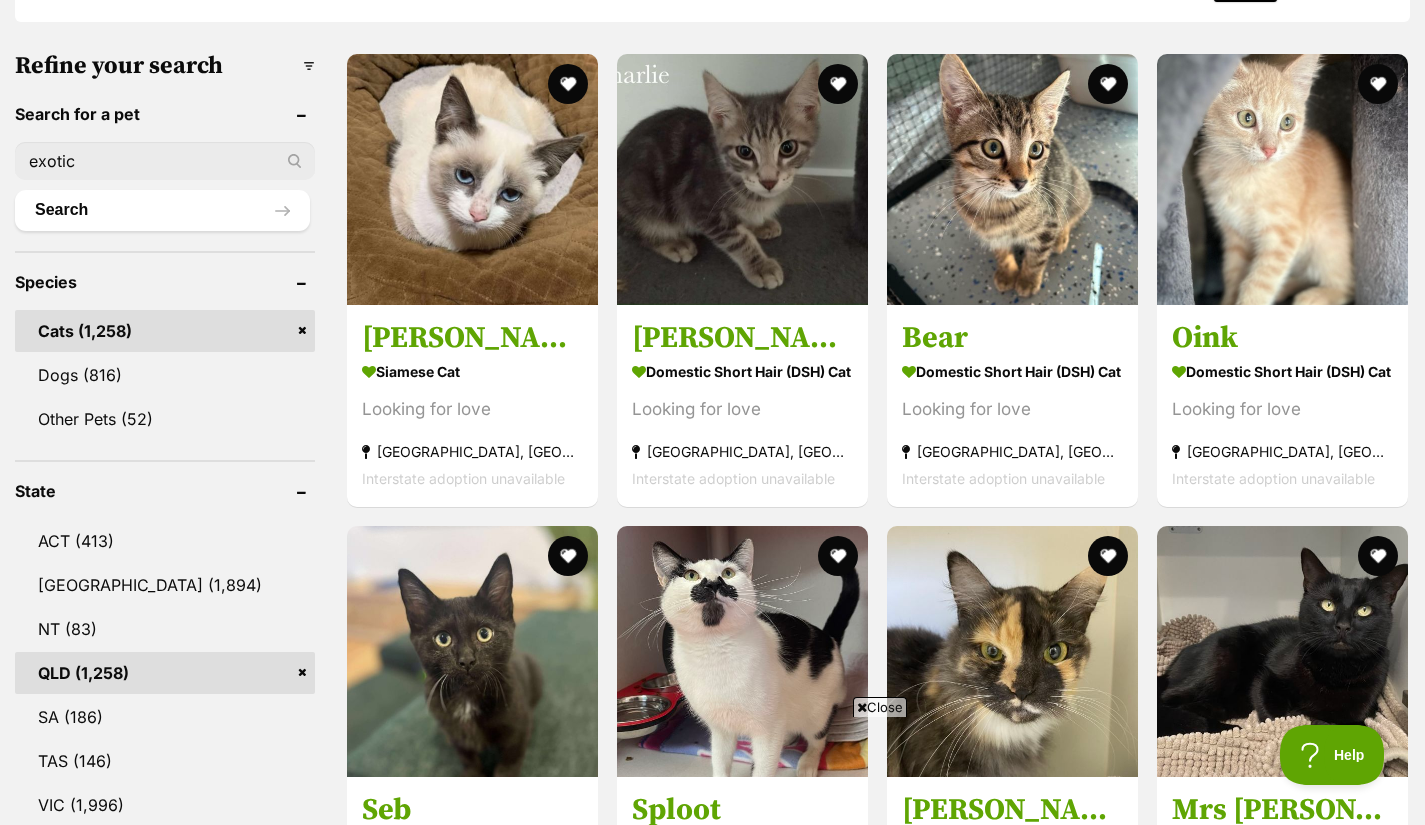 type on "exotic" 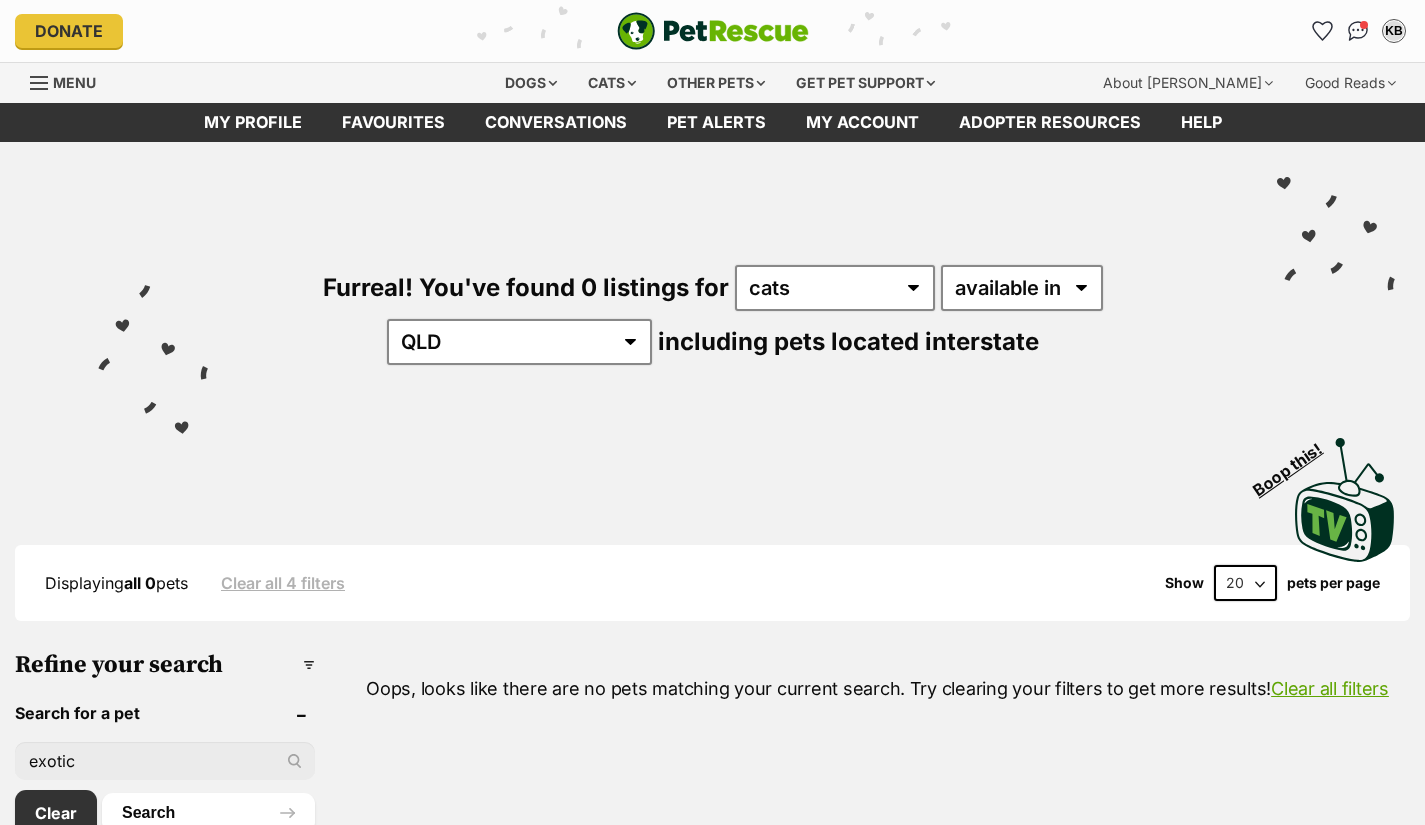 scroll, scrollTop: 0, scrollLeft: 0, axis: both 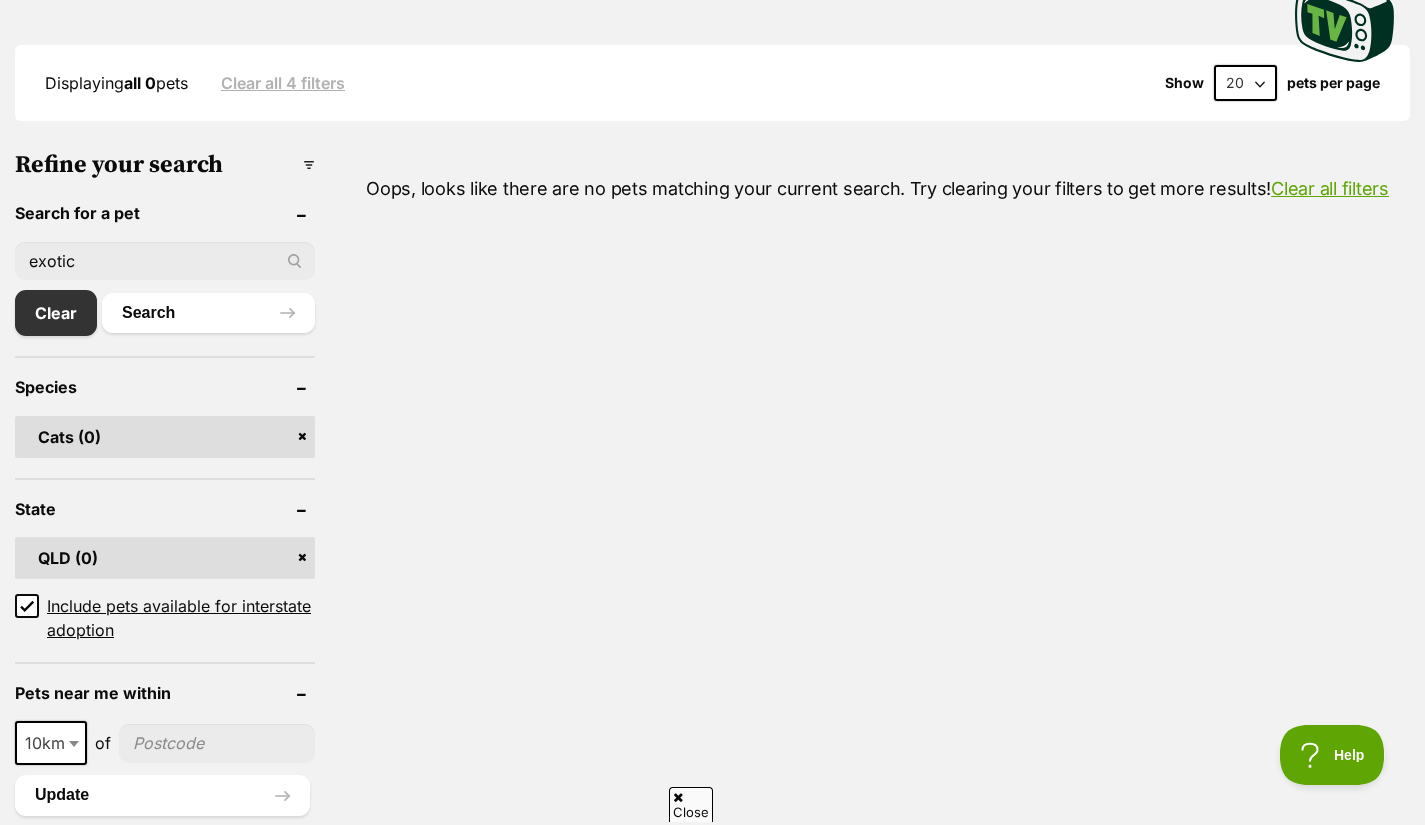 drag, startPoint x: 256, startPoint y: 251, endPoint x: 0, endPoint y: 253, distance: 256.0078 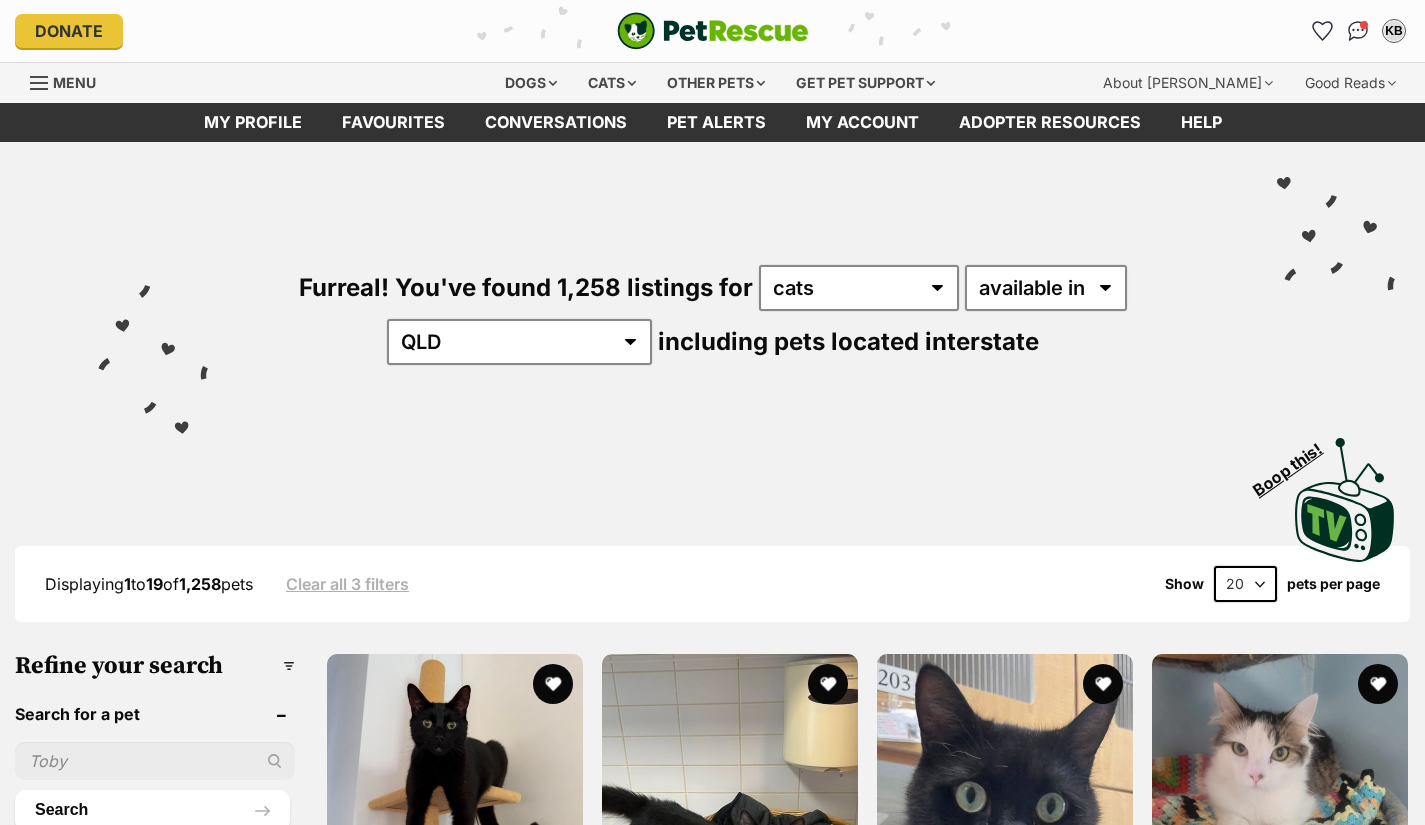 scroll, scrollTop: 0, scrollLeft: 0, axis: both 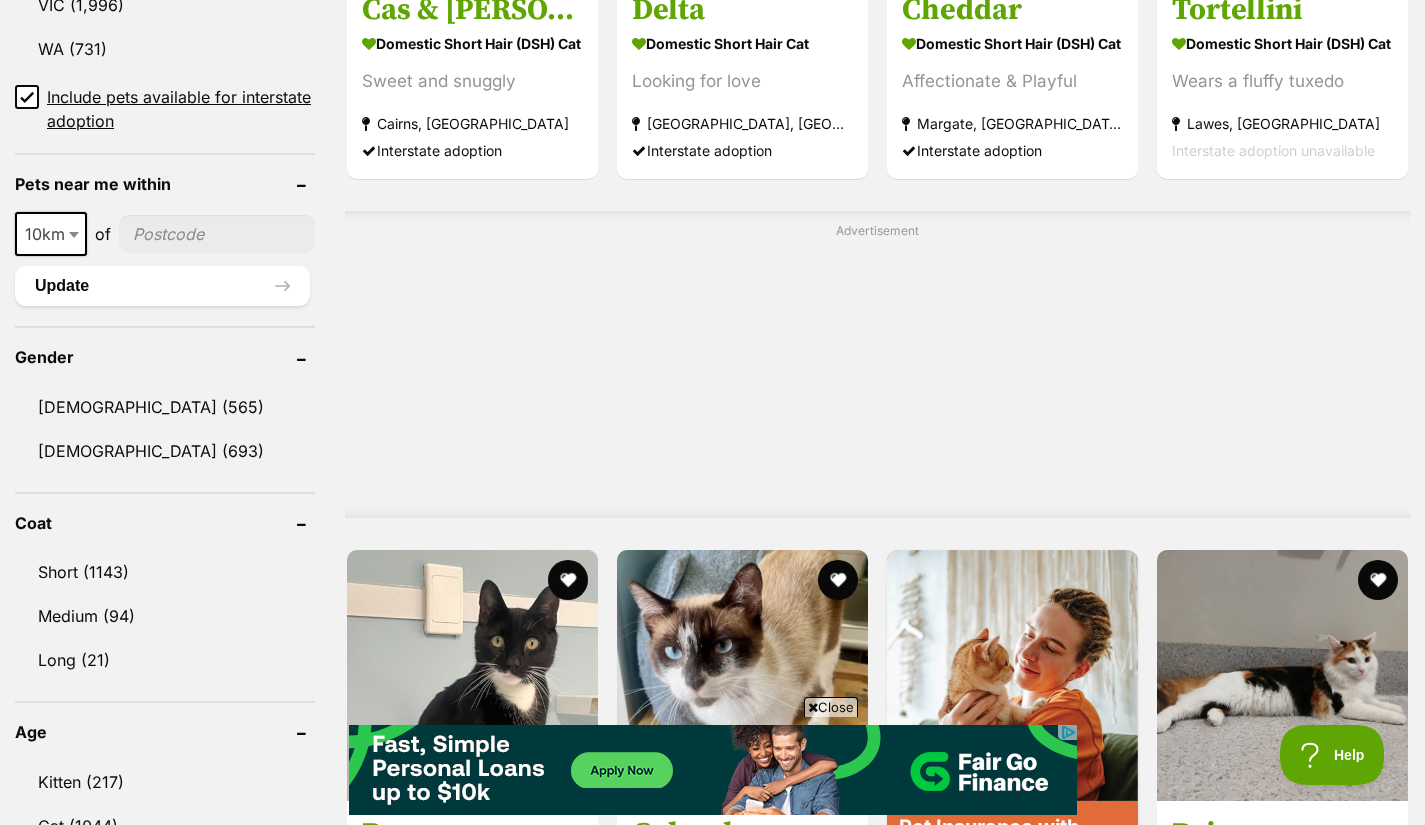 click on "Long (21)" at bounding box center [165, 660] 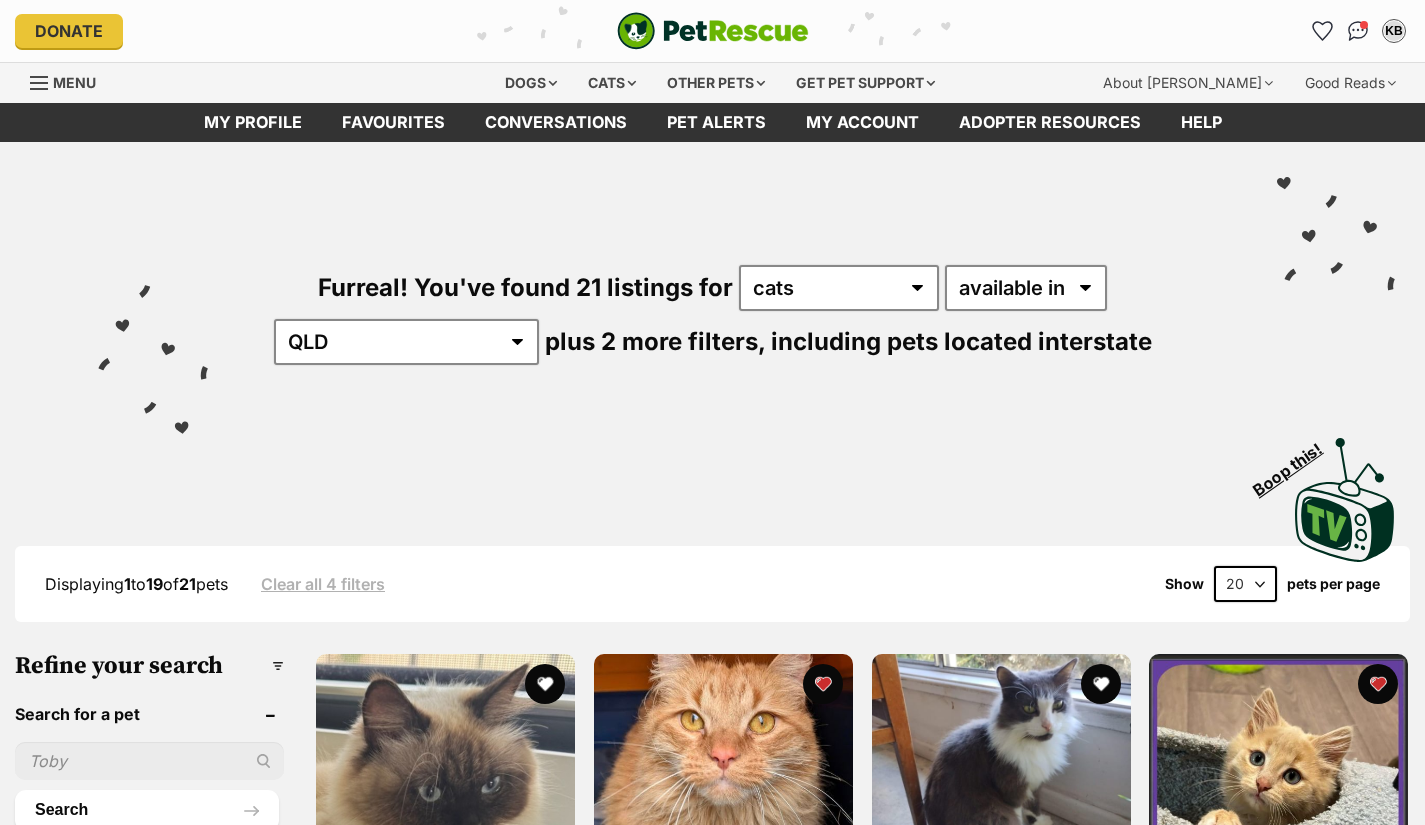 scroll, scrollTop: 0, scrollLeft: 0, axis: both 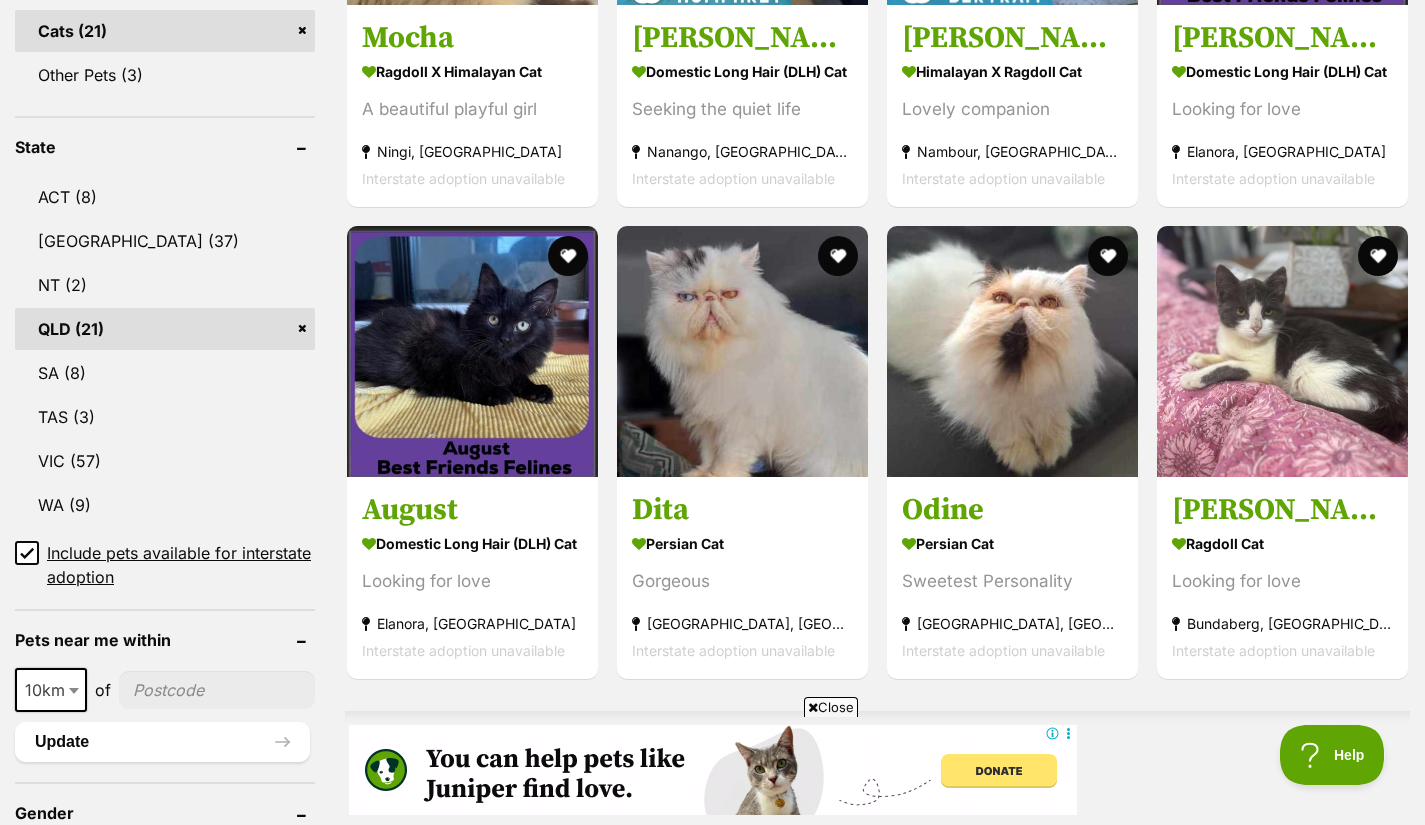 click at bounding box center (742, 351) 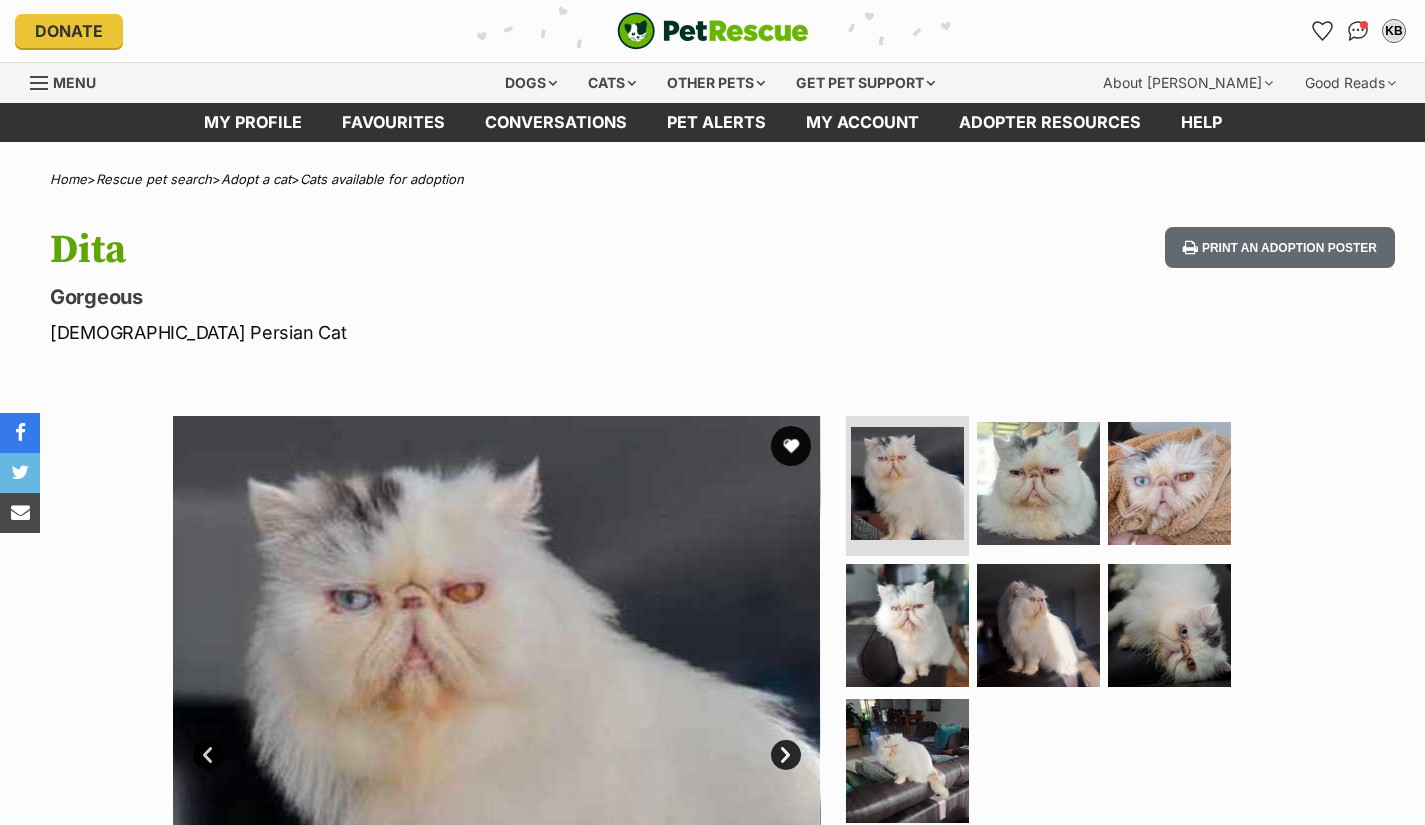 scroll, scrollTop: 0, scrollLeft: 0, axis: both 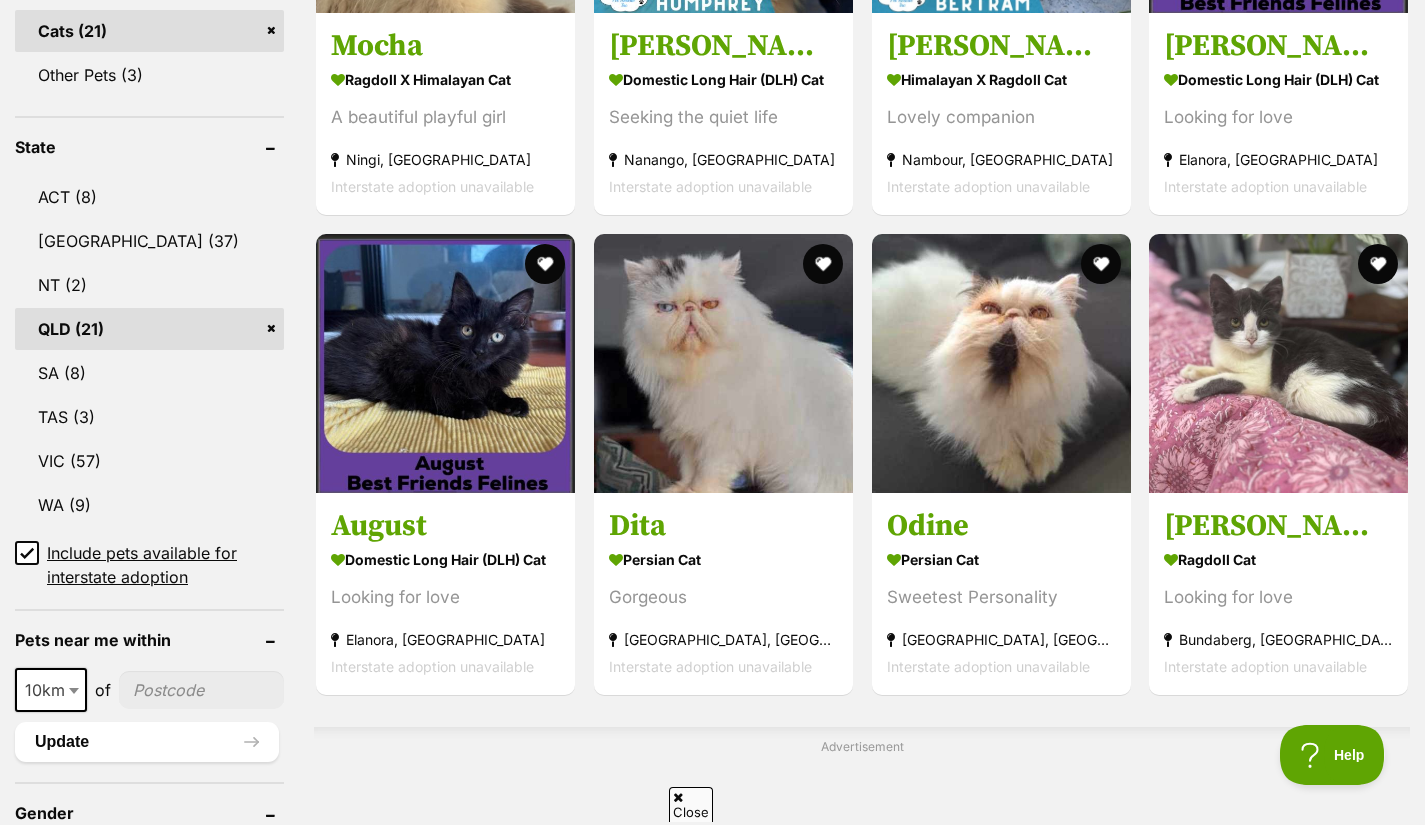 click at bounding box center [1001, 363] 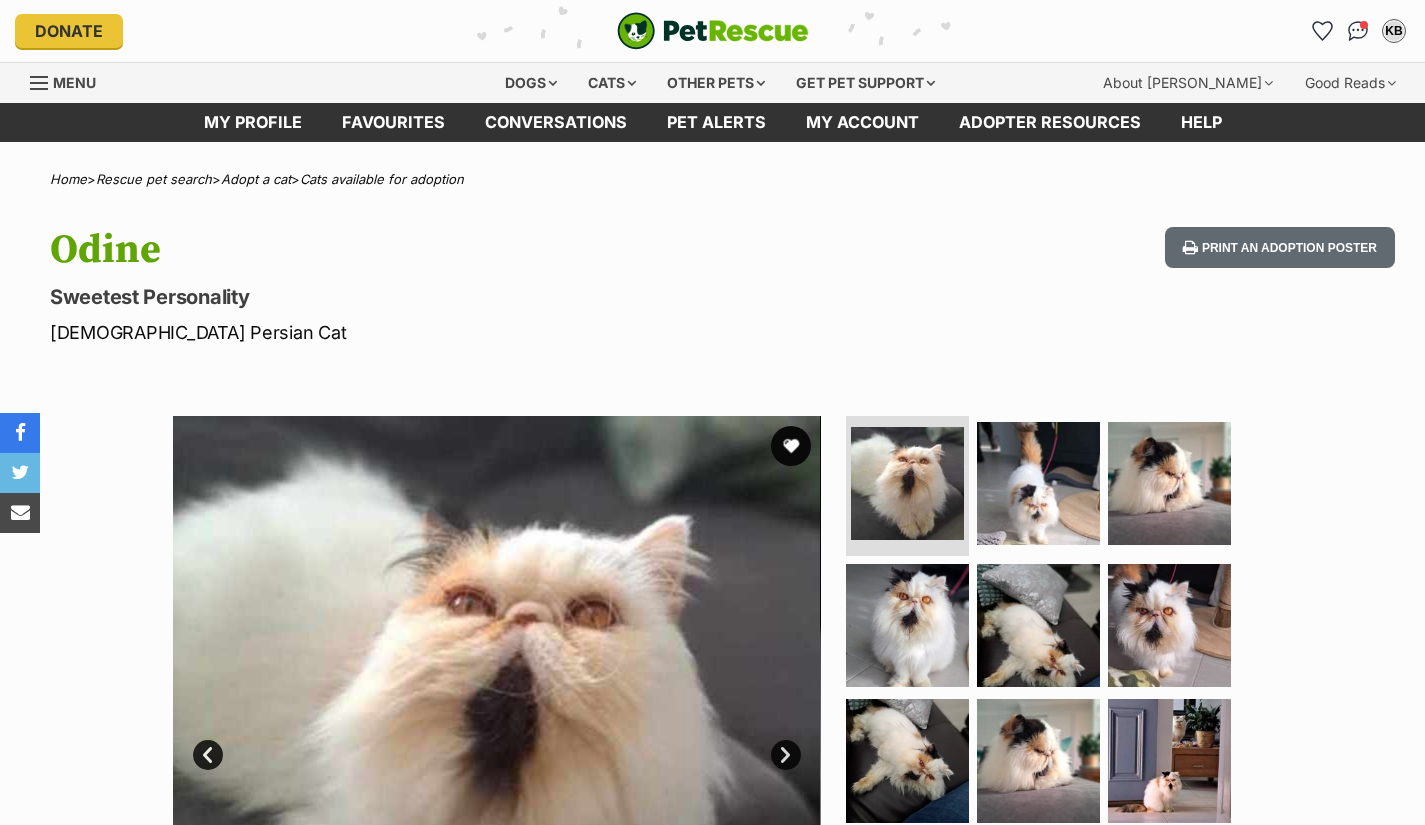 scroll, scrollTop: 0, scrollLeft: 0, axis: both 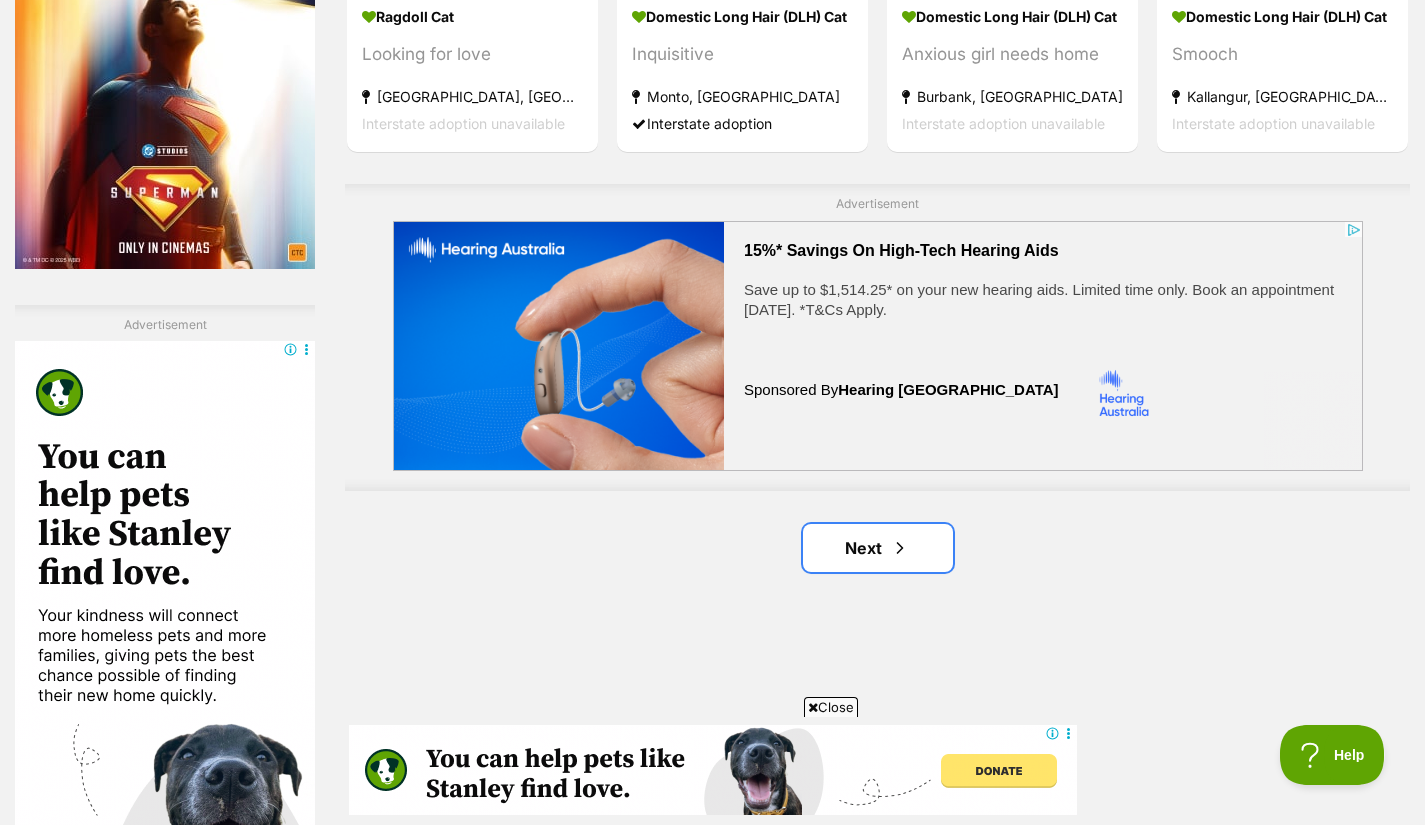 click on "Next" at bounding box center (878, 548) 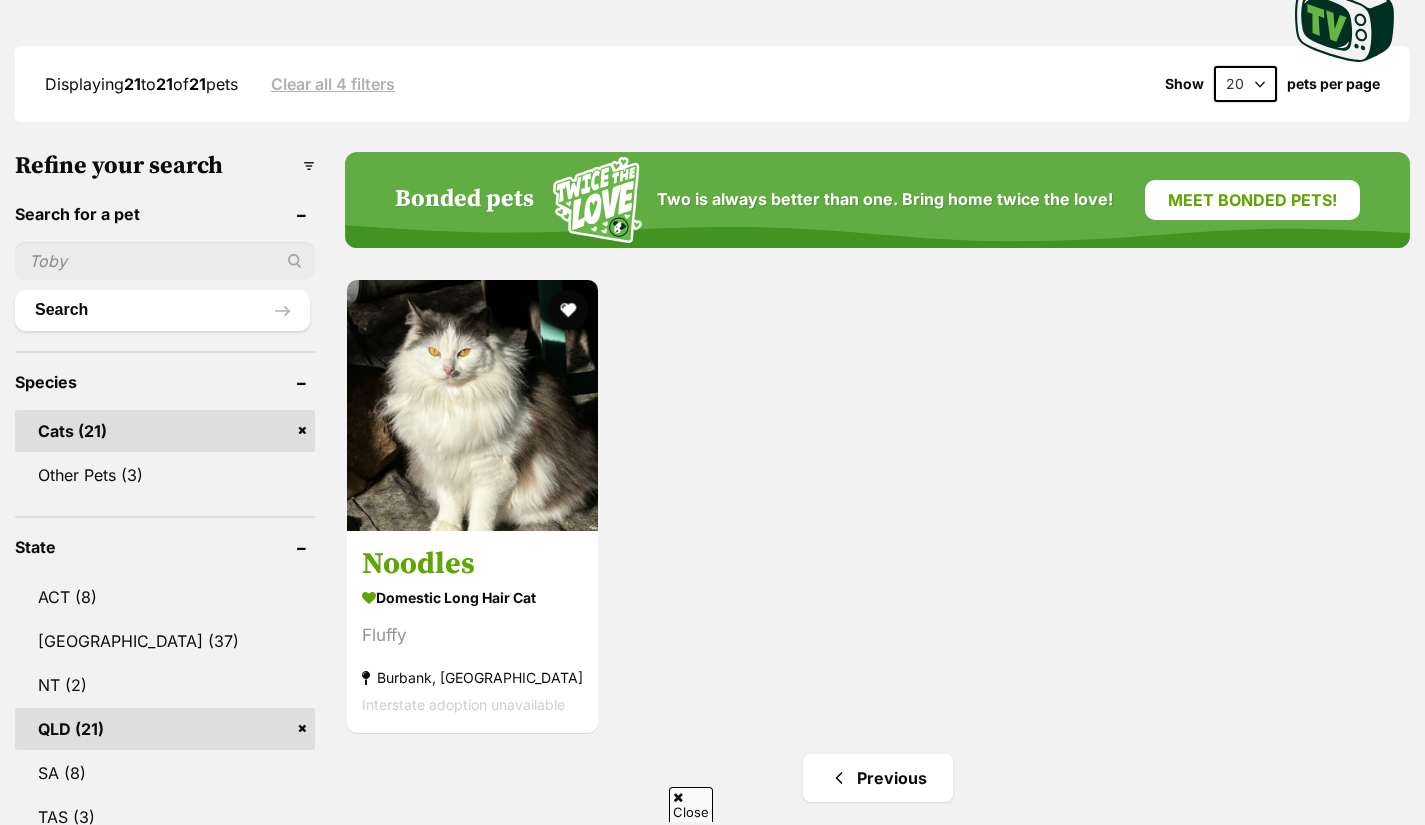 scroll, scrollTop: 500, scrollLeft: 0, axis: vertical 